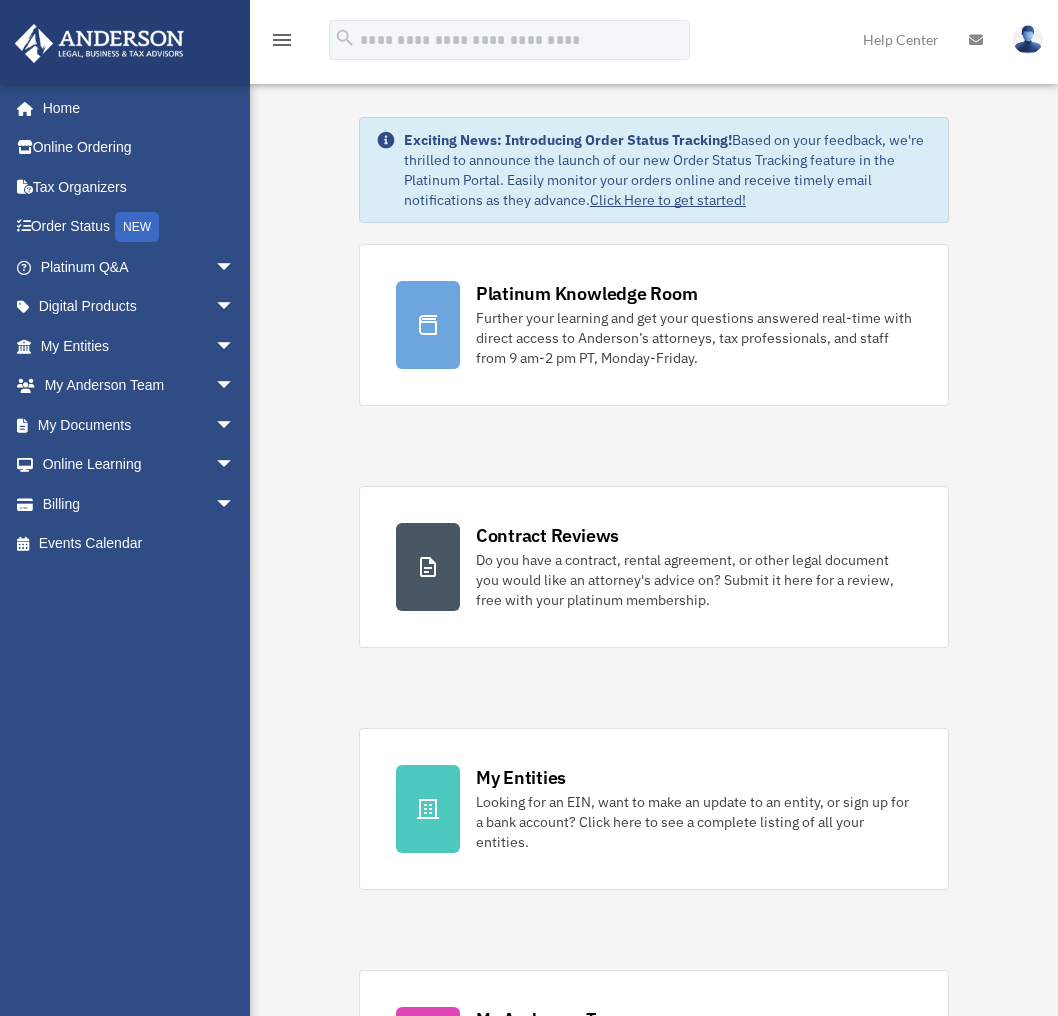 scroll, scrollTop: 0, scrollLeft: 0, axis: both 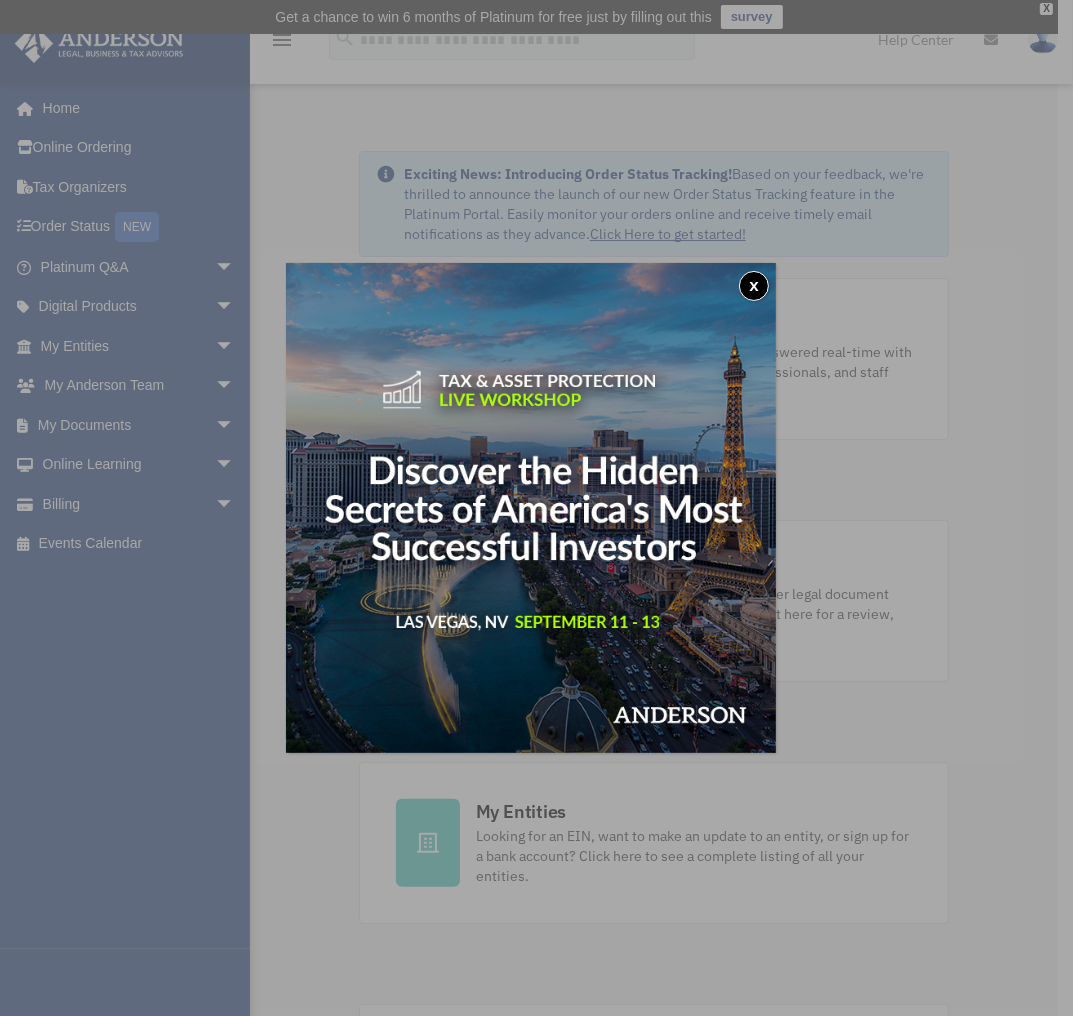 click on "x" at bounding box center [754, 286] 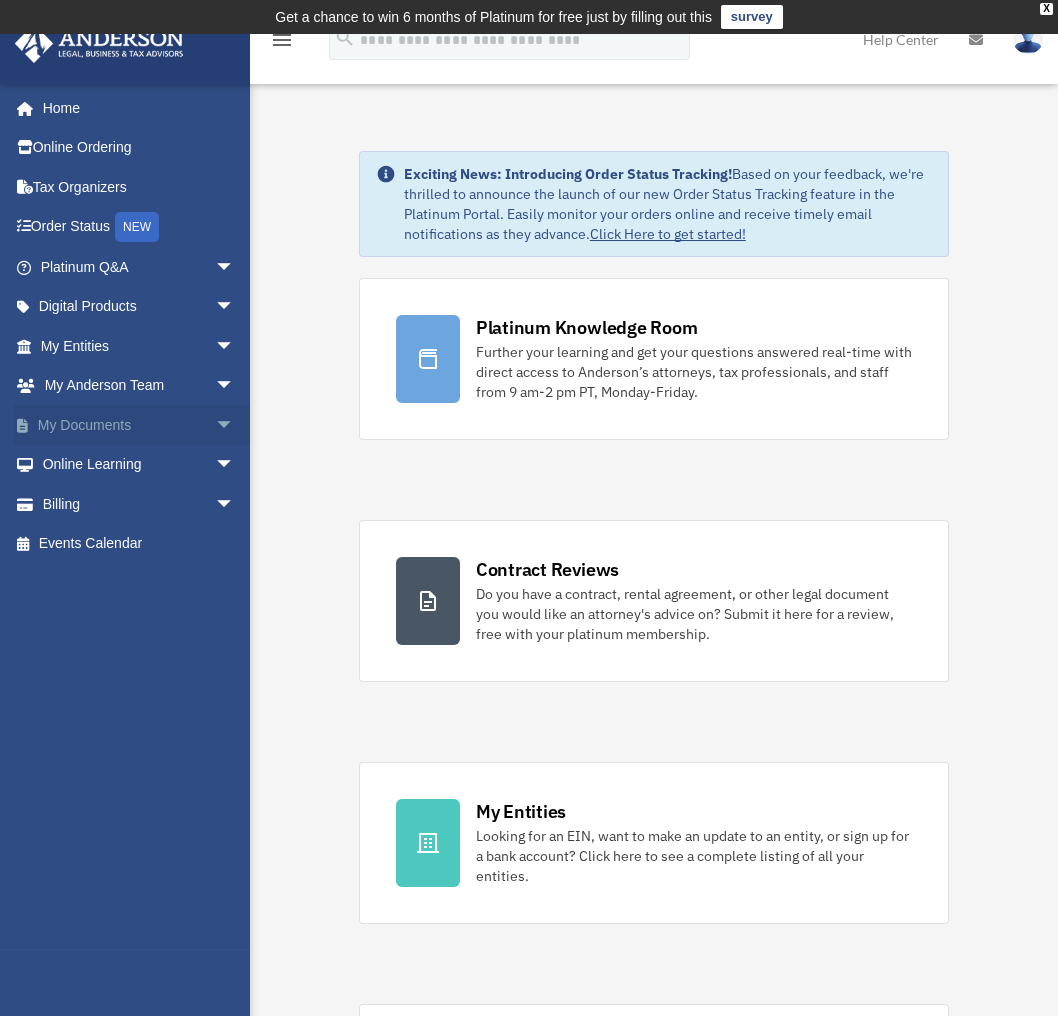click on "arrow_drop_down" at bounding box center [235, 425] 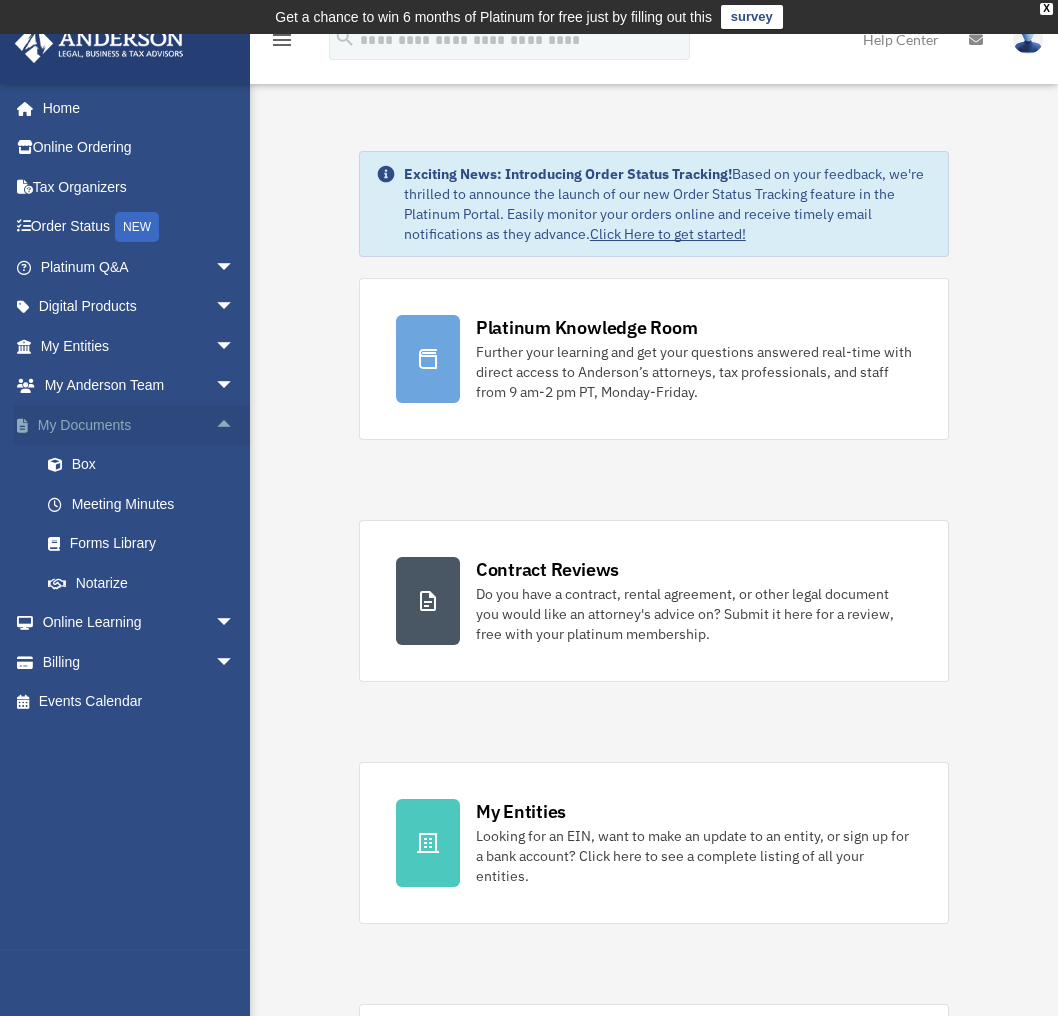 click on "arrow_drop_up" at bounding box center [235, 425] 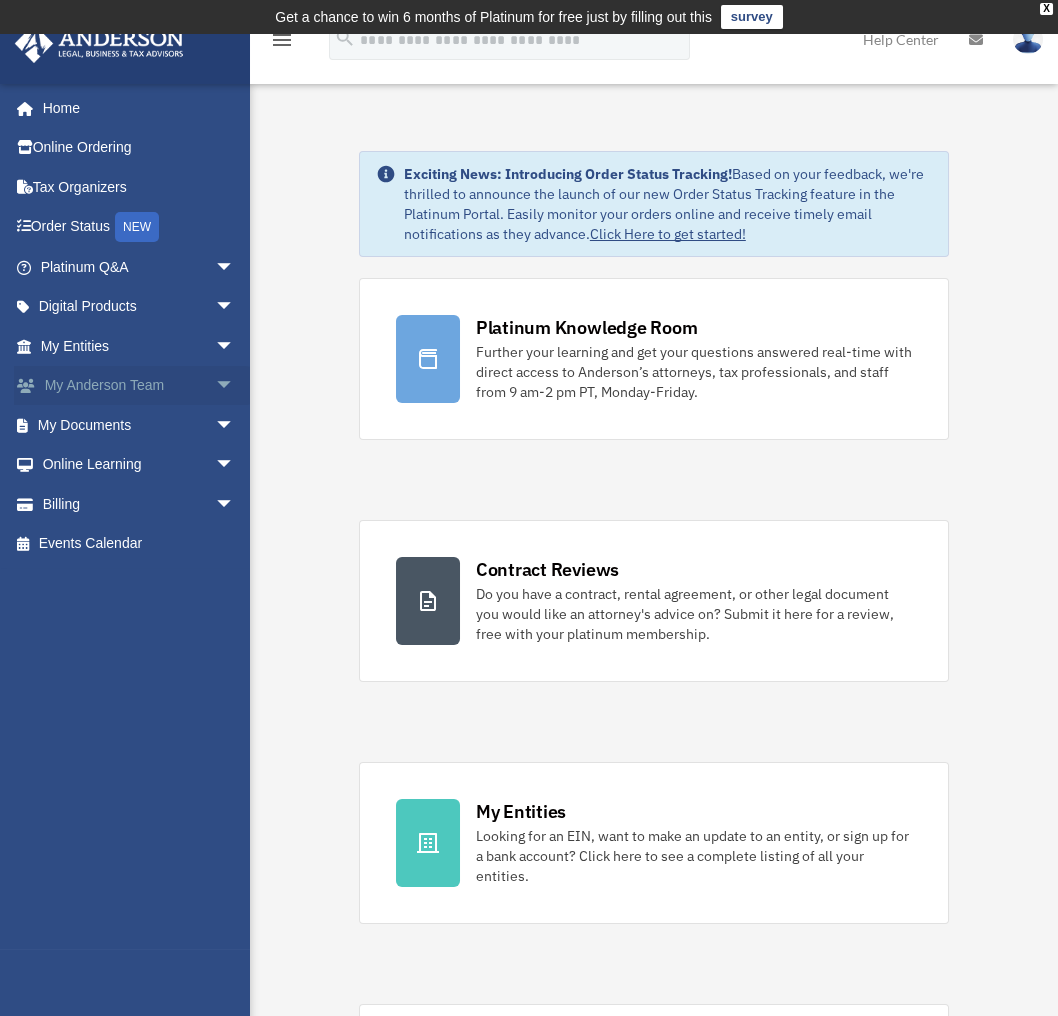 click on "arrow_drop_down" at bounding box center (235, 386) 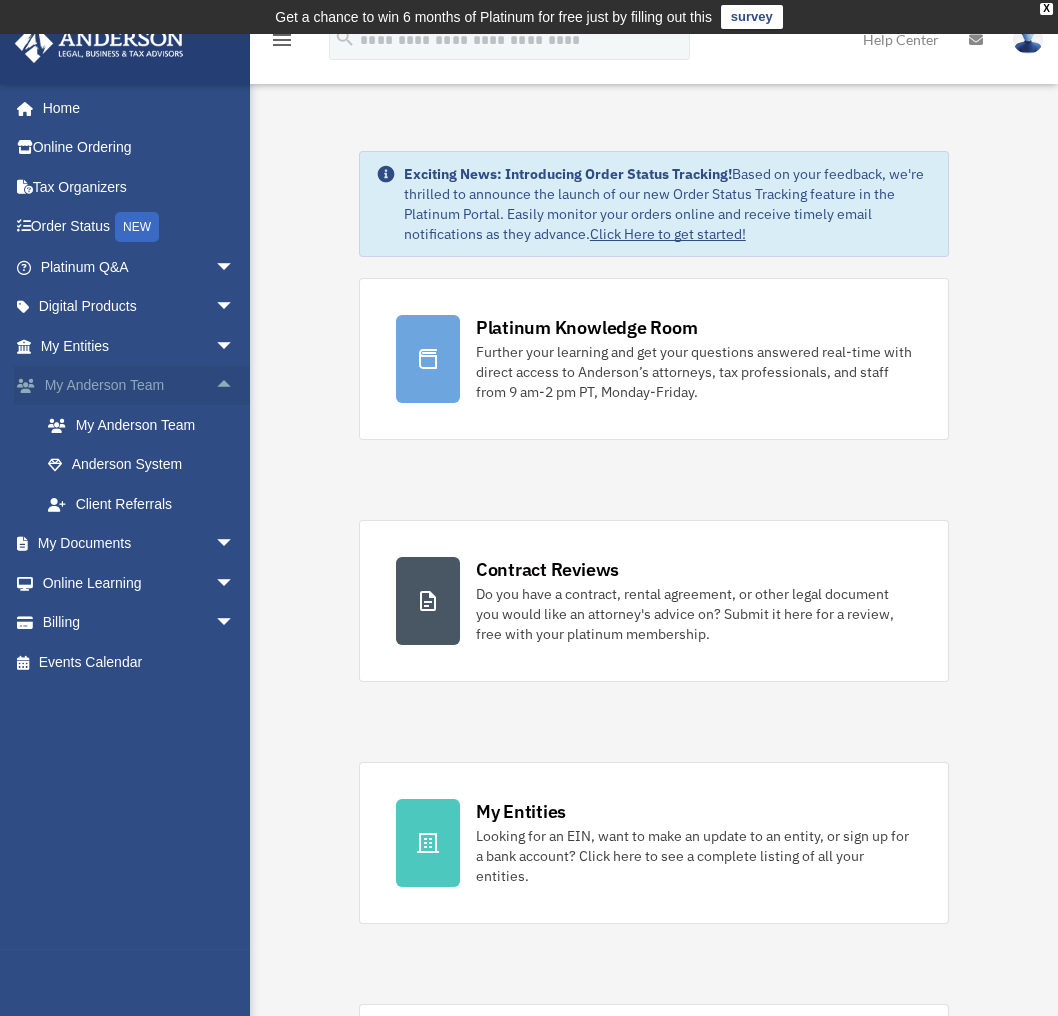 click on "arrow_drop_up" at bounding box center (235, 386) 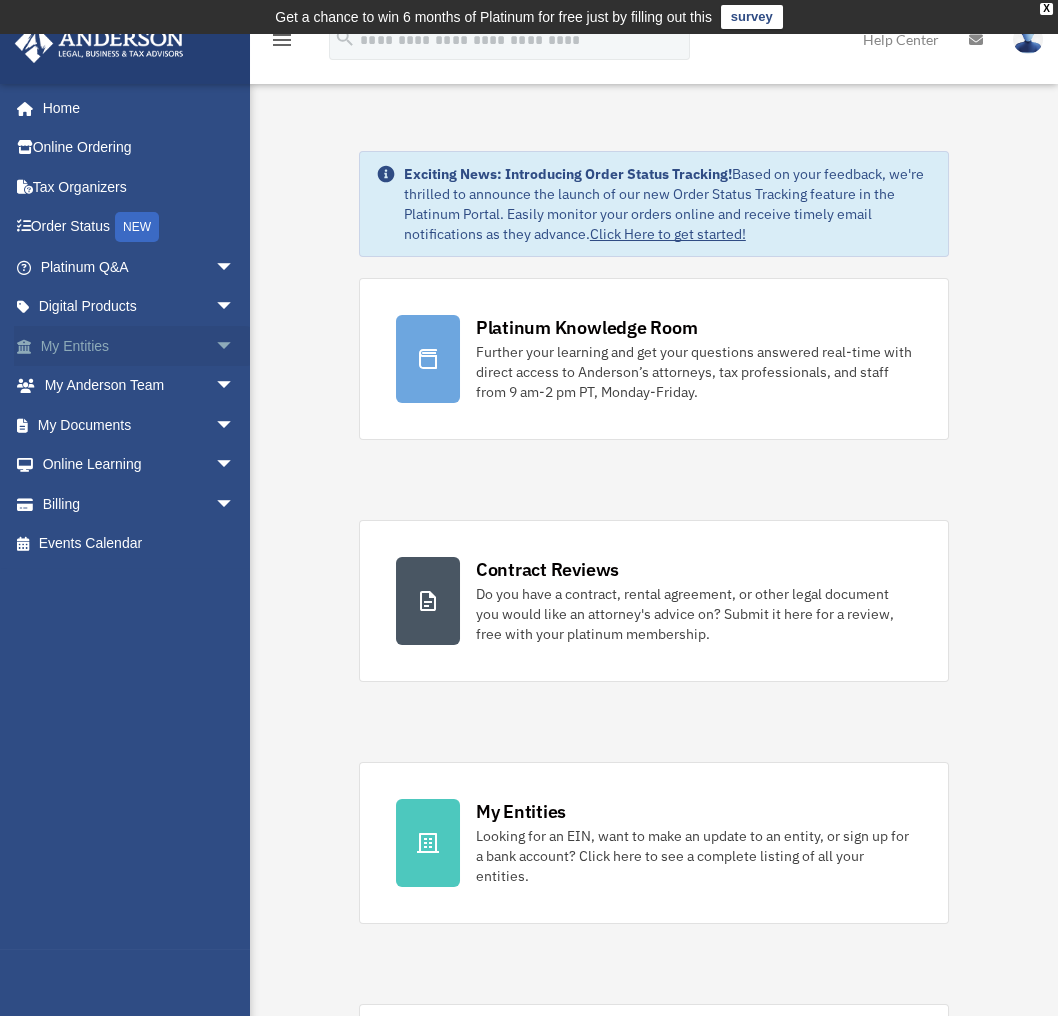 click on "arrow_drop_down" at bounding box center [235, 346] 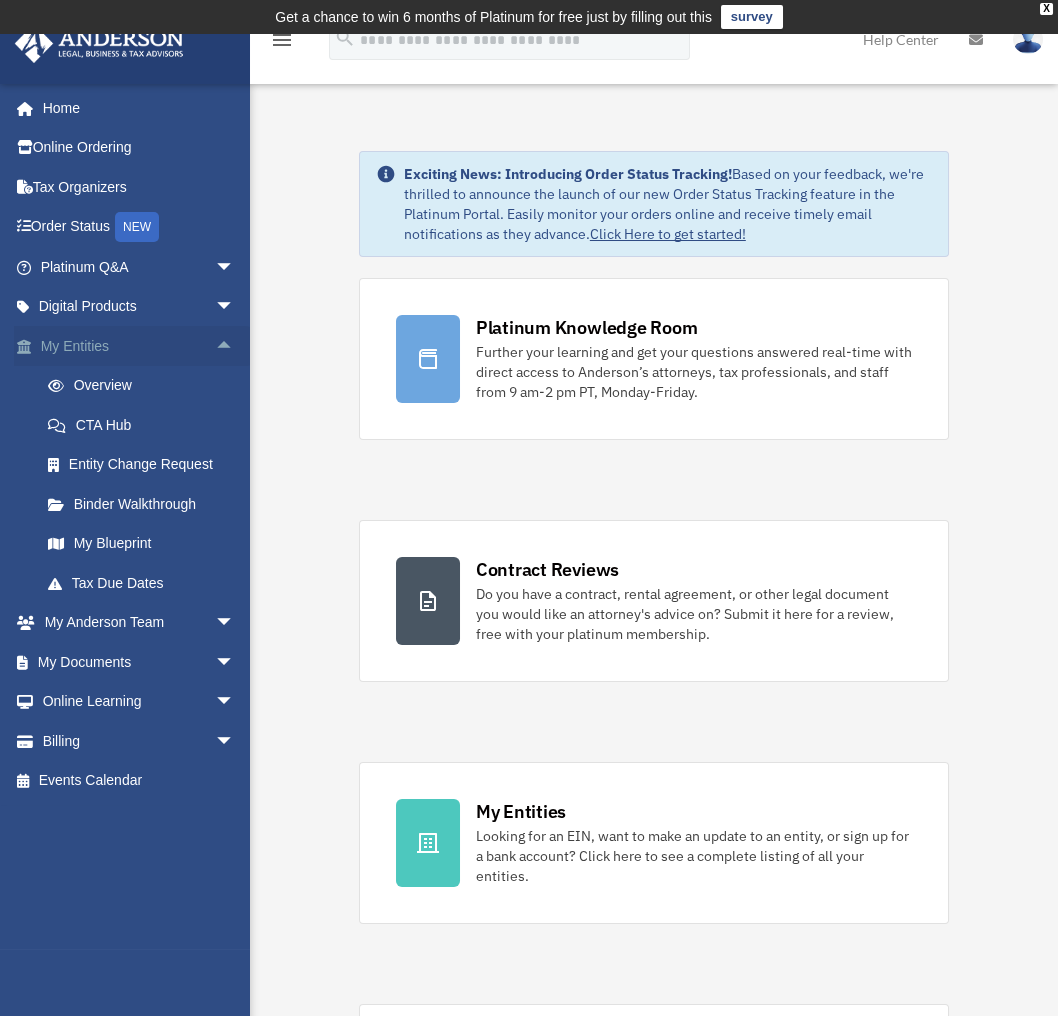 click on "arrow_drop_up" at bounding box center (235, 346) 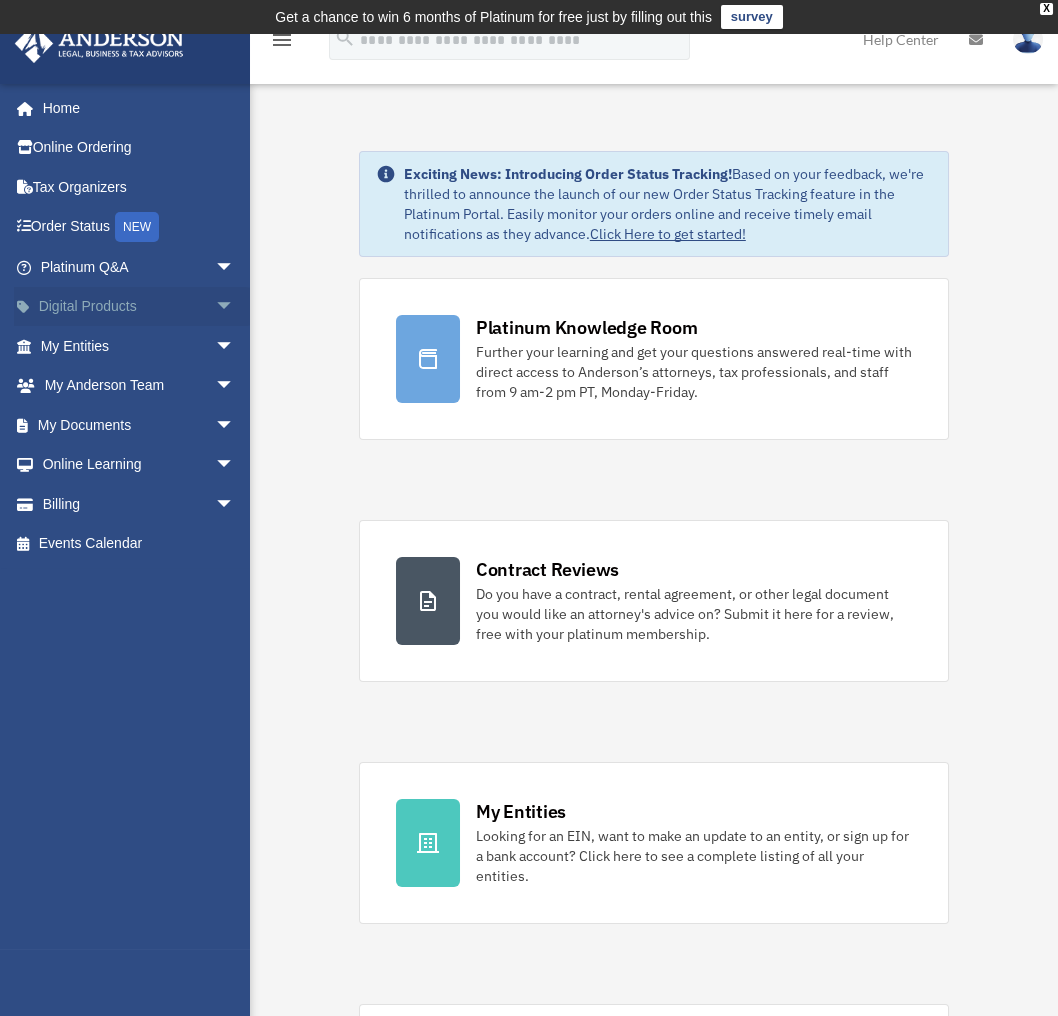 click on "arrow_drop_down" at bounding box center (235, 307) 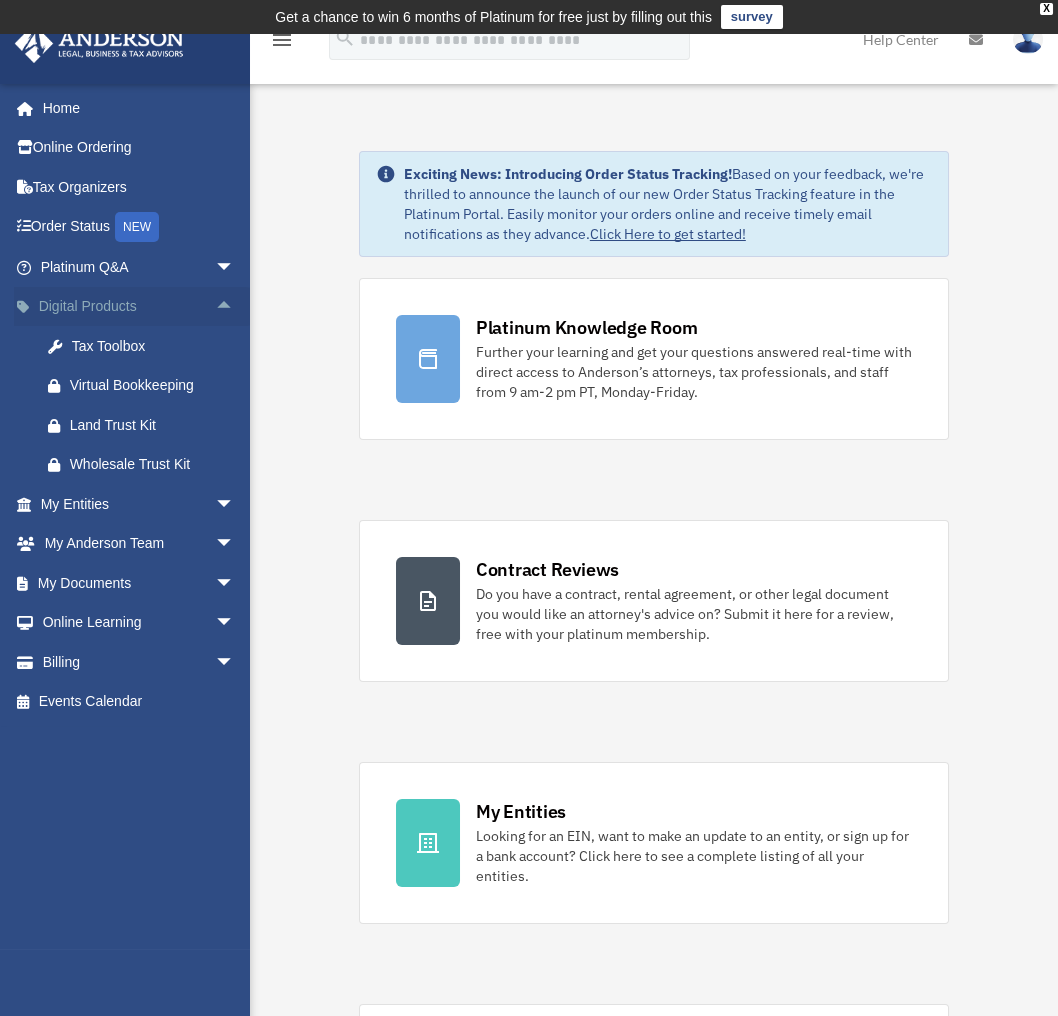 click on "arrow_drop_up" at bounding box center [235, 307] 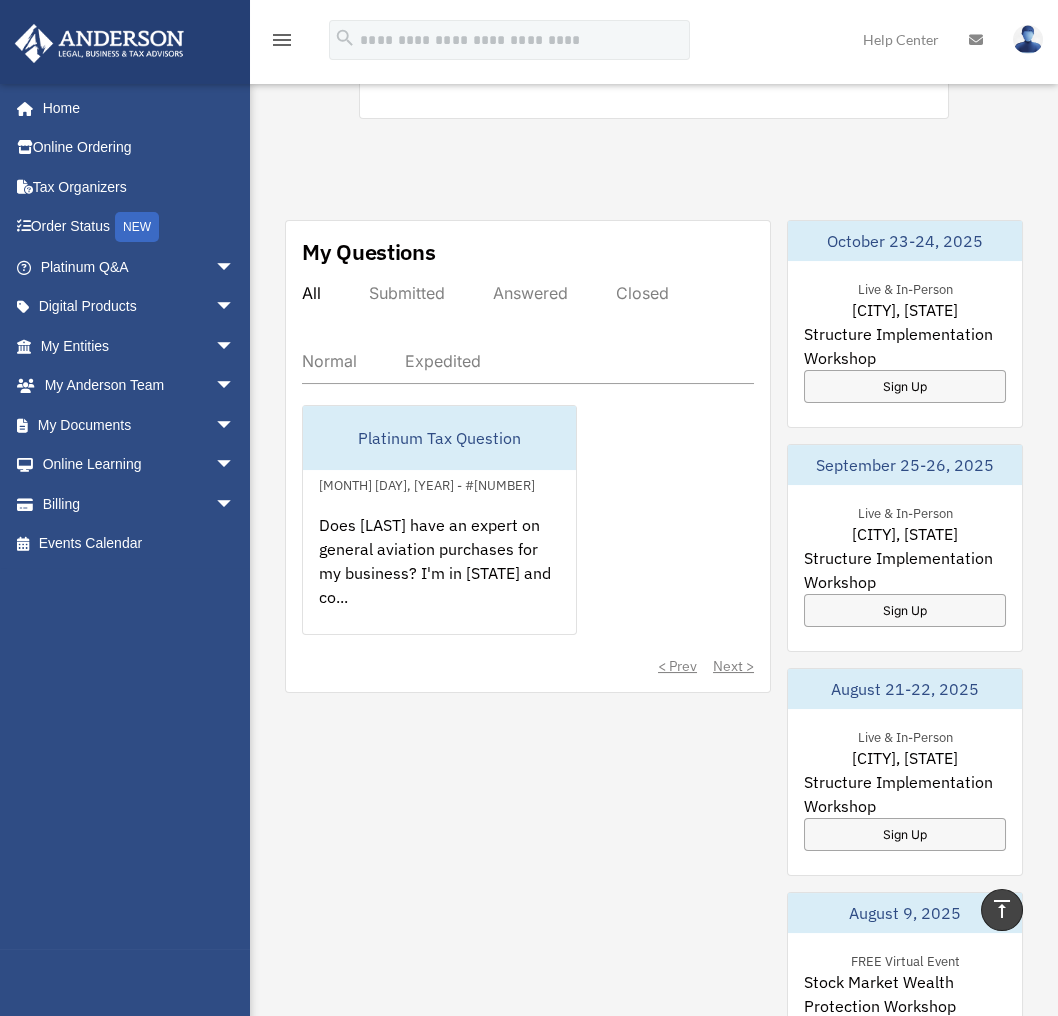 scroll, scrollTop: 0, scrollLeft: 0, axis: both 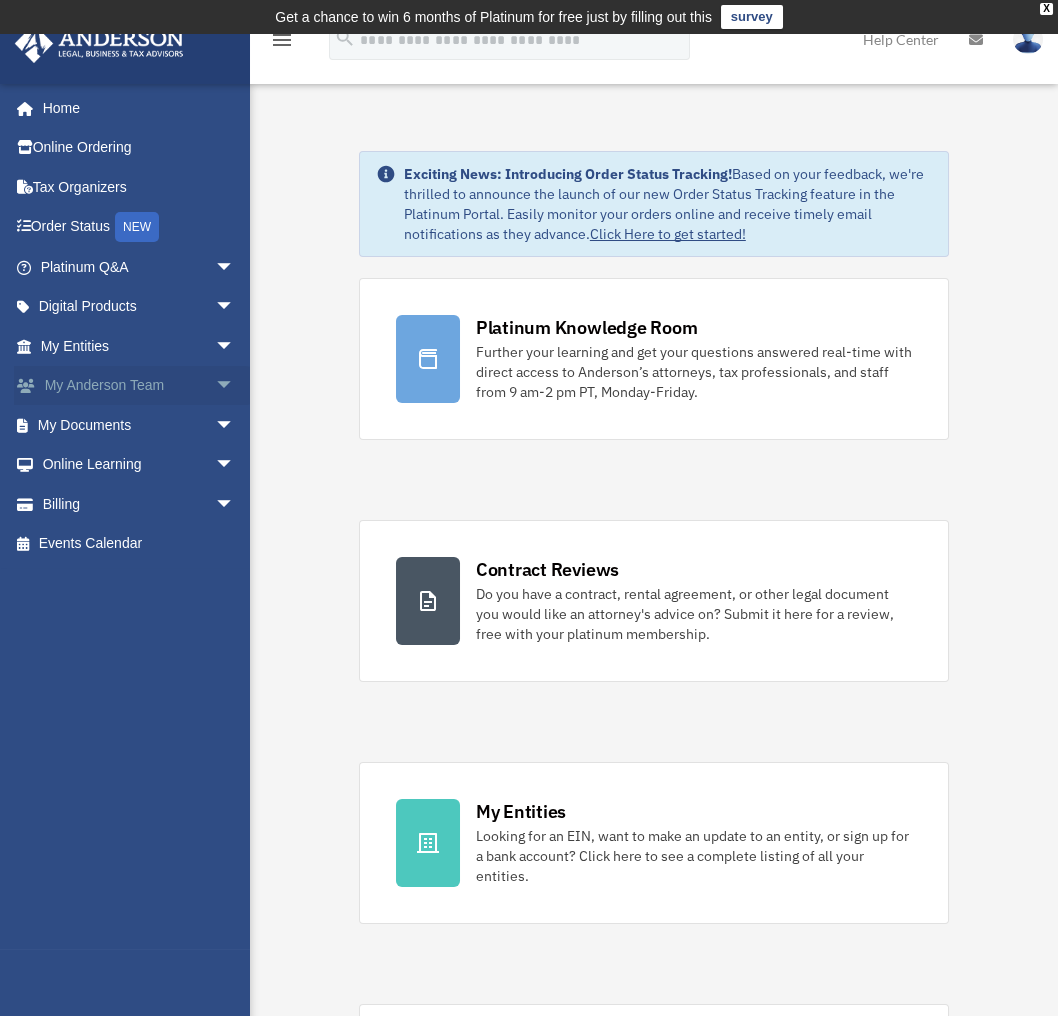 click on "arrow_drop_down" at bounding box center (235, 386) 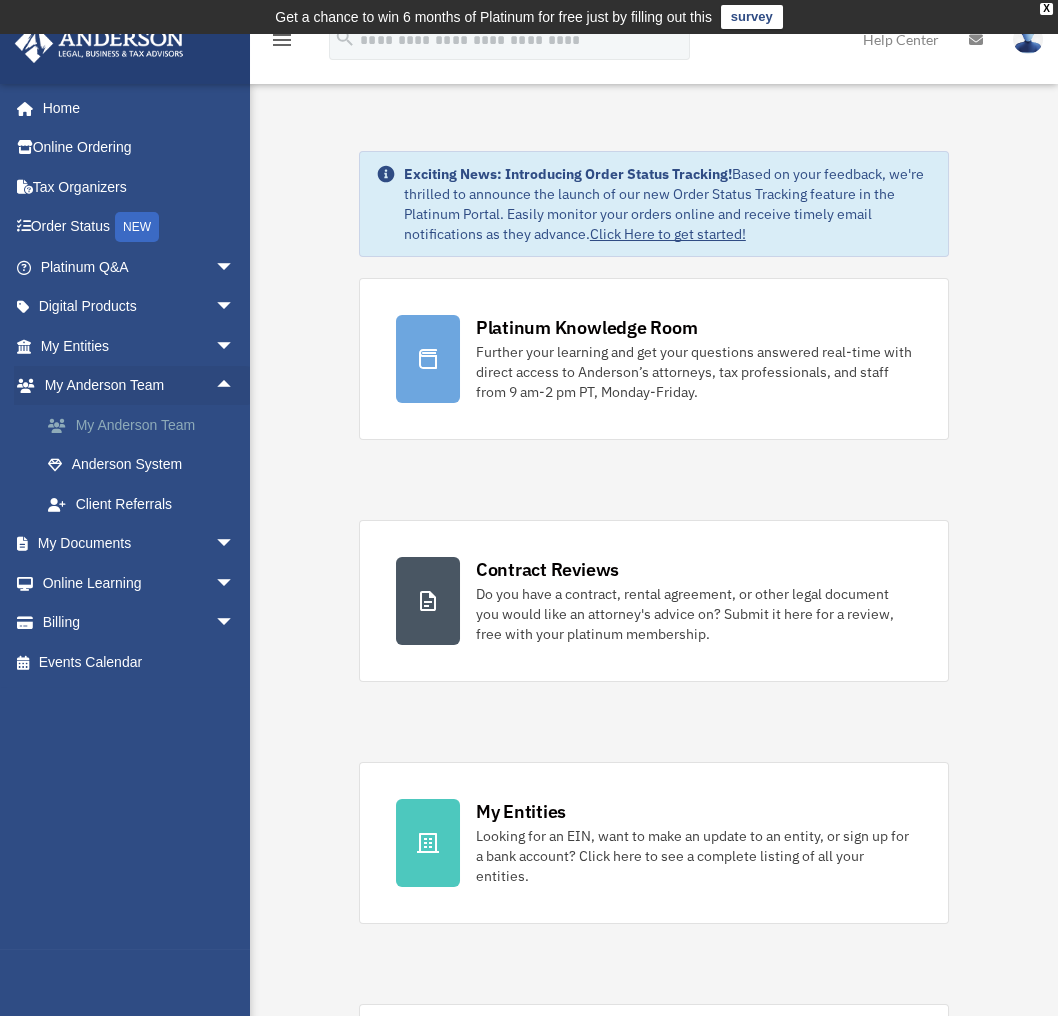 click on "My Anderson Team" at bounding box center (146, 425) 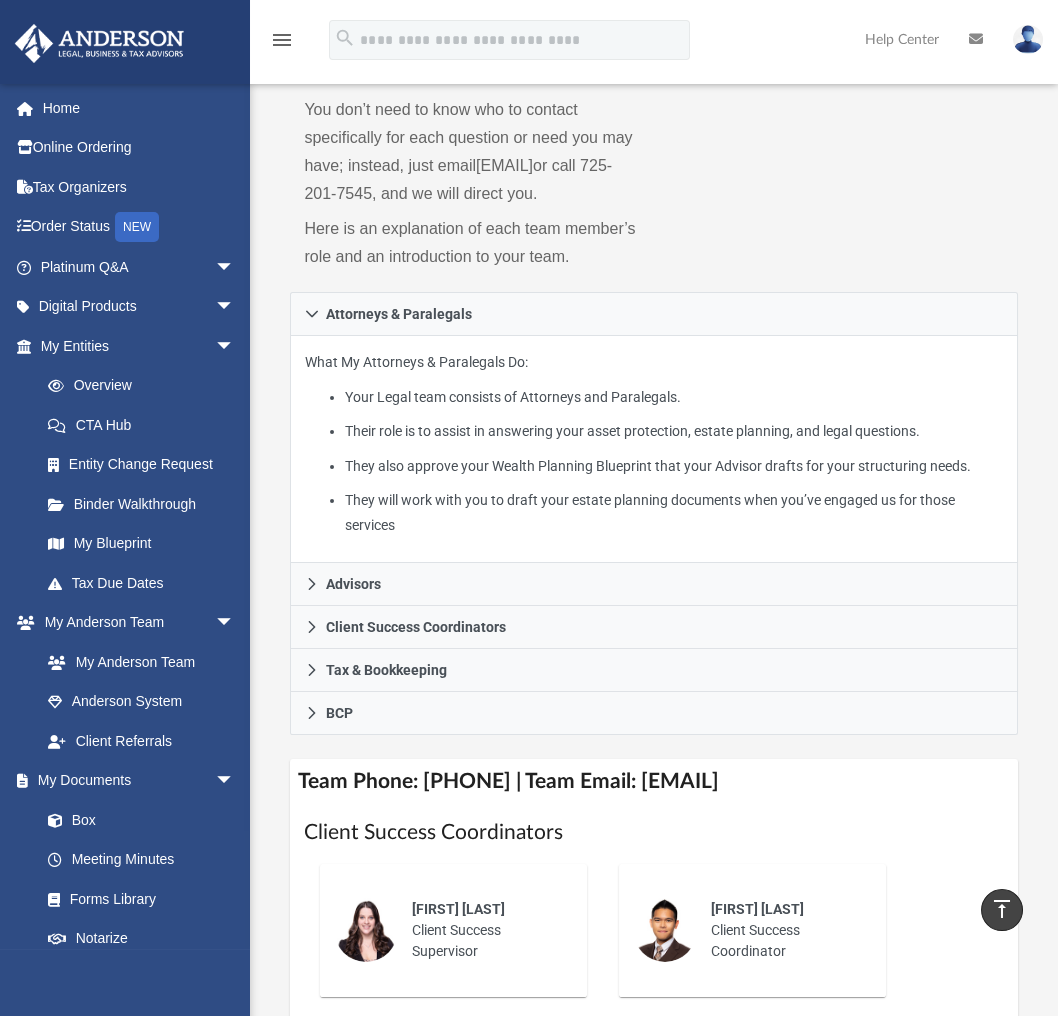 scroll, scrollTop: 133, scrollLeft: 0, axis: vertical 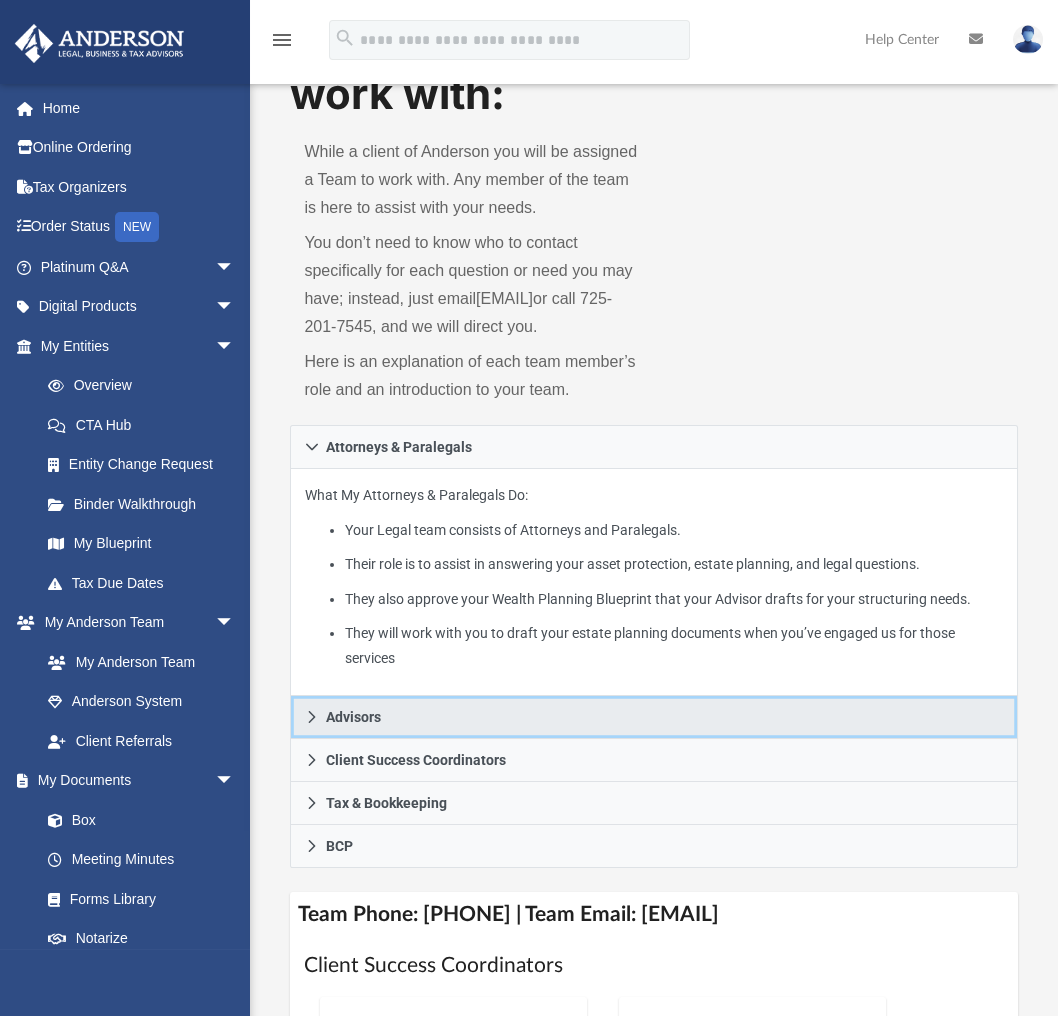 click 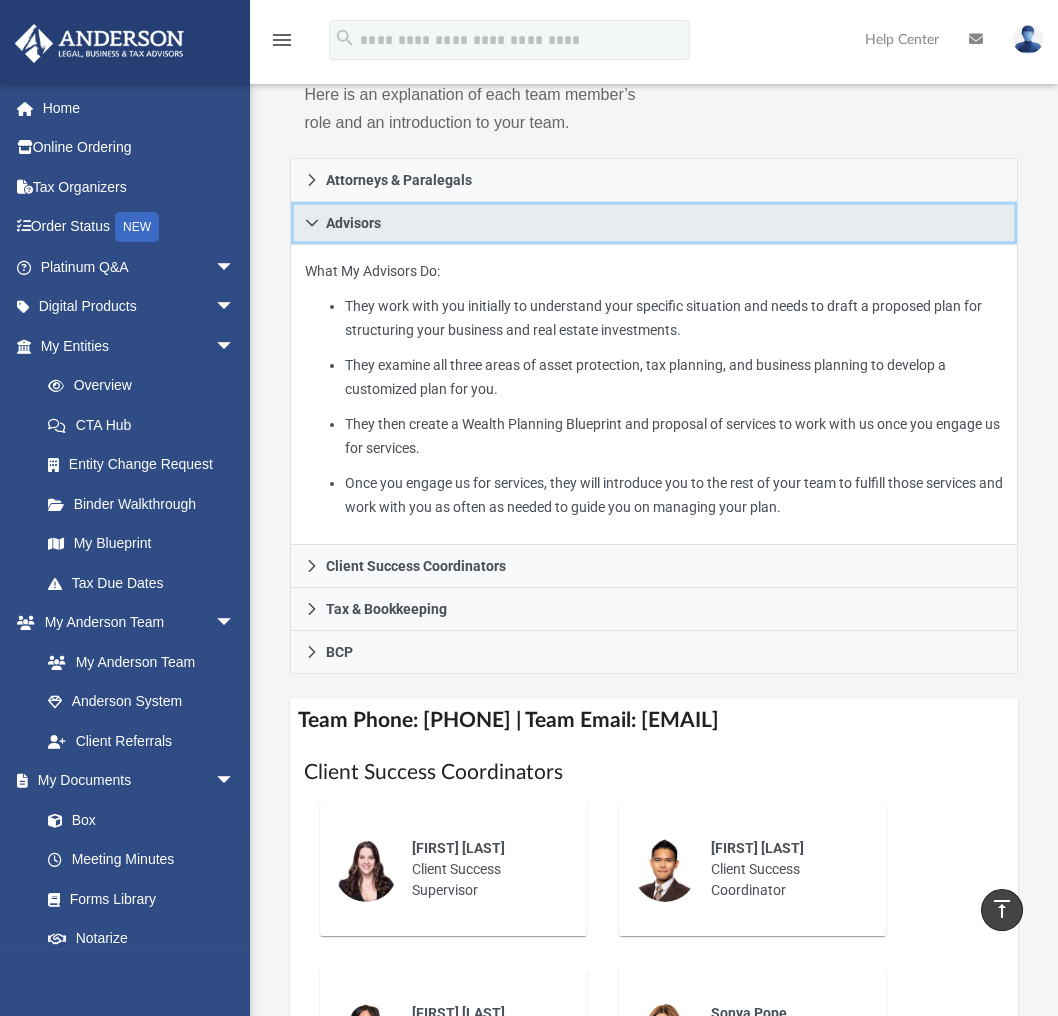 scroll, scrollTop: 266, scrollLeft: 0, axis: vertical 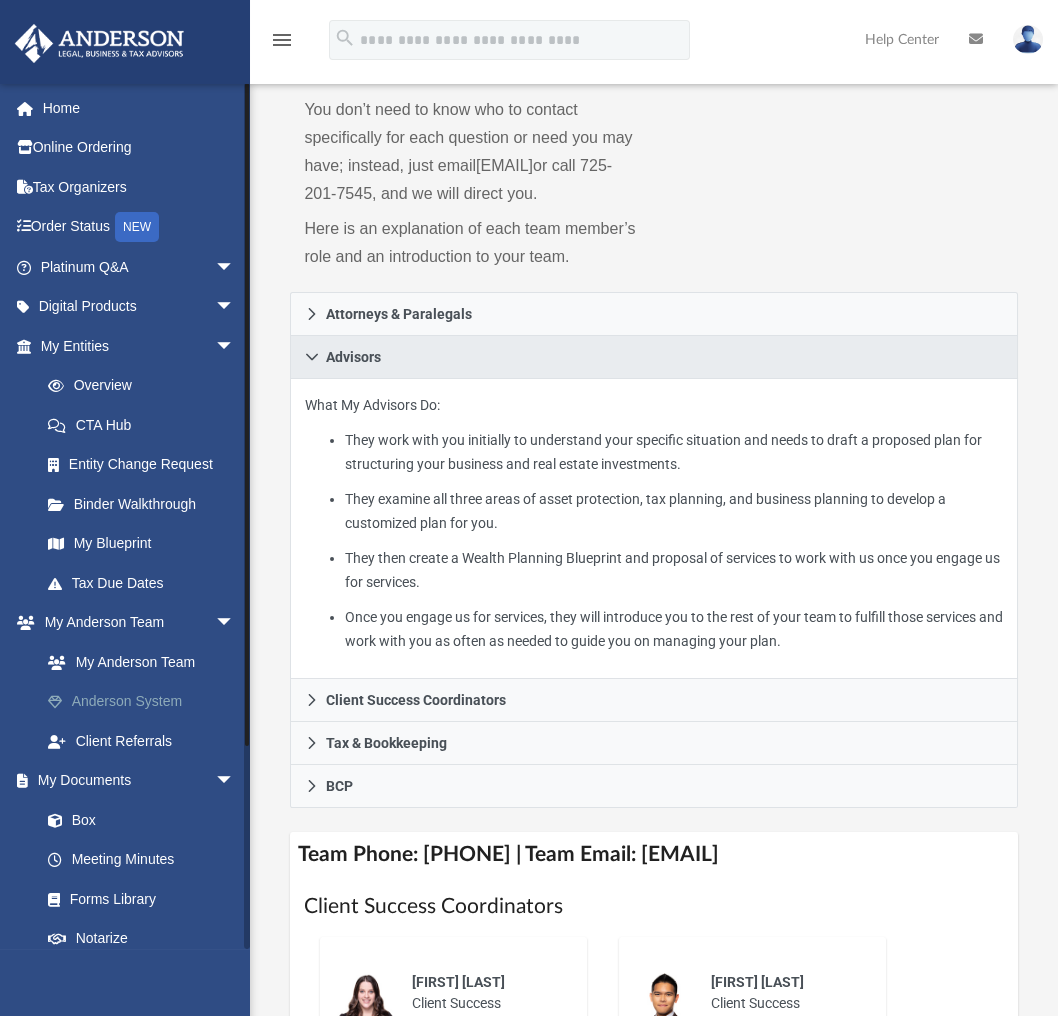 click on "Anderson System" at bounding box center (146, 702) 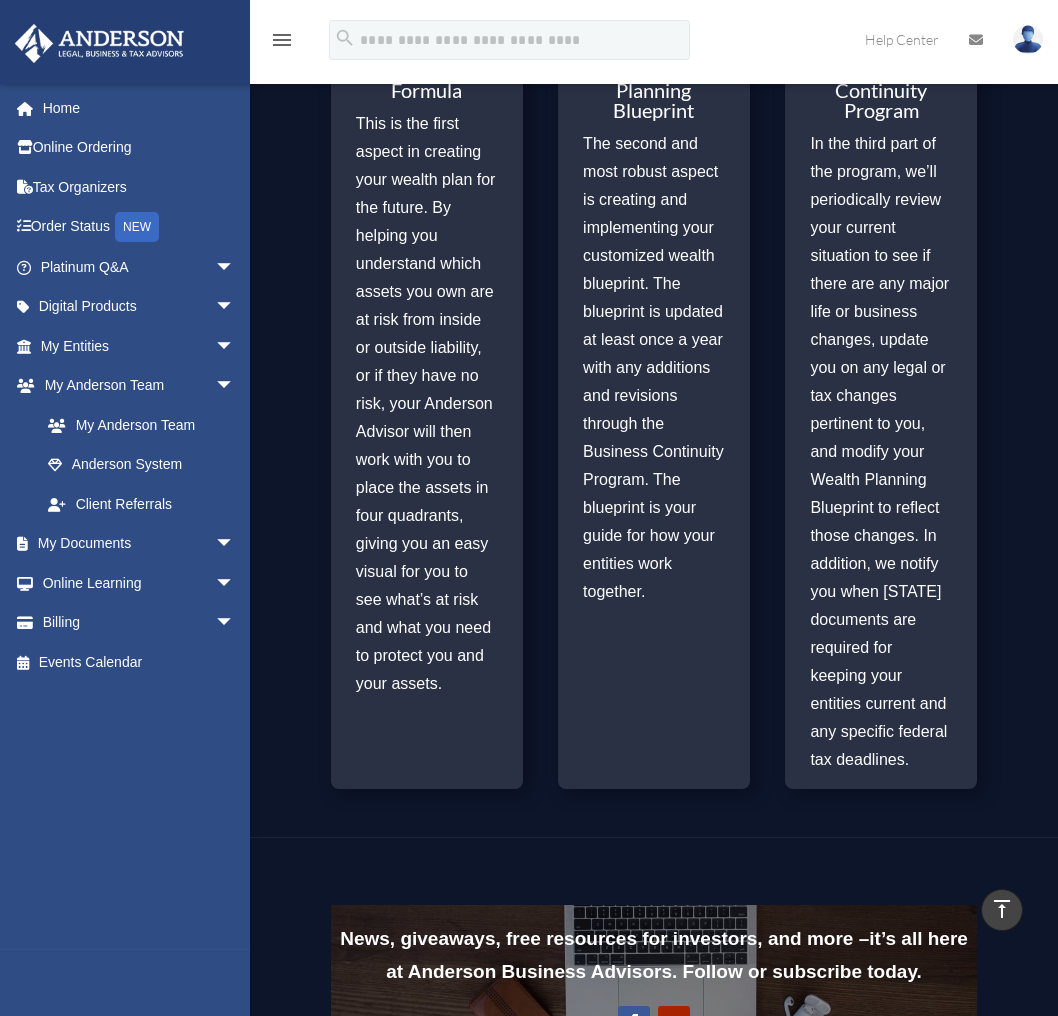 scroll, scrollTop: 1522, scrollLeft: 0, axis: vertical 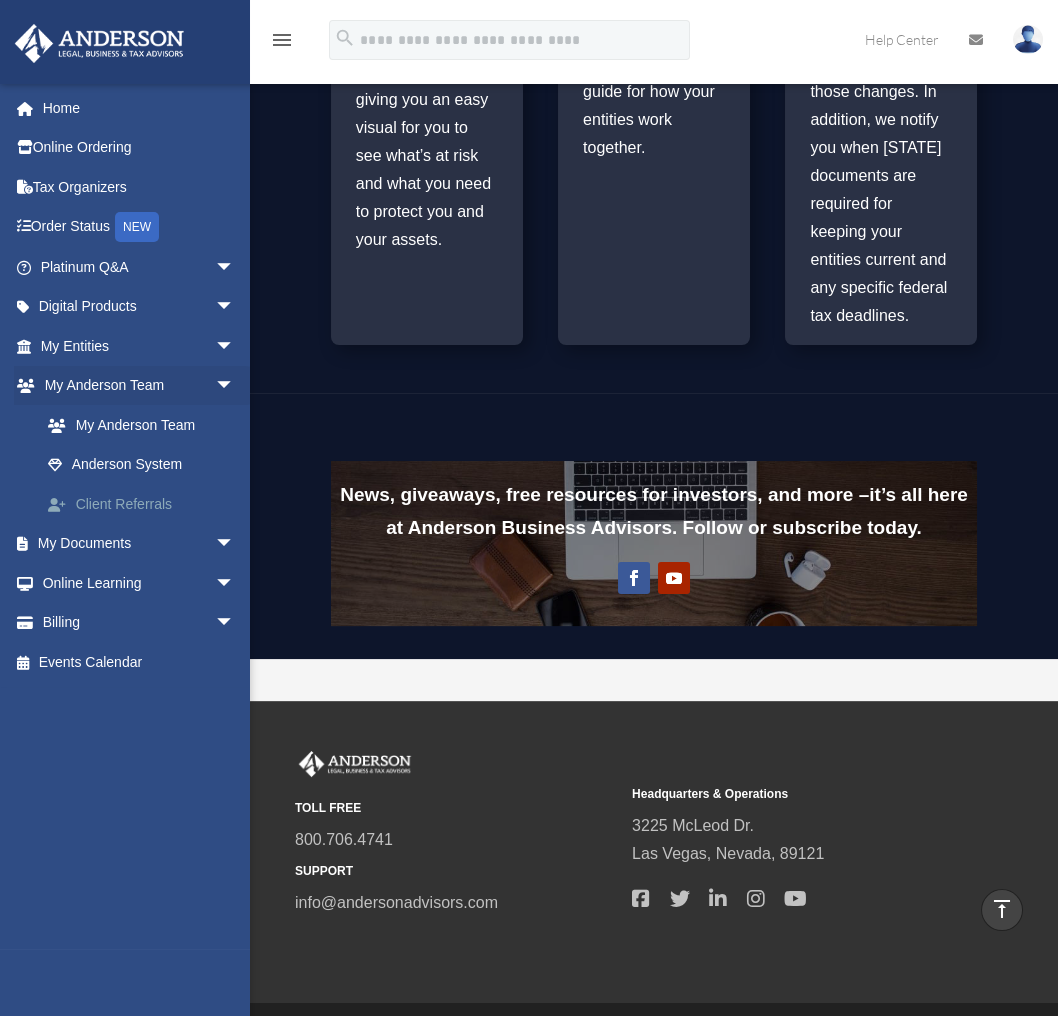 click on "Client Referrals" at bounding box center (146, 504) 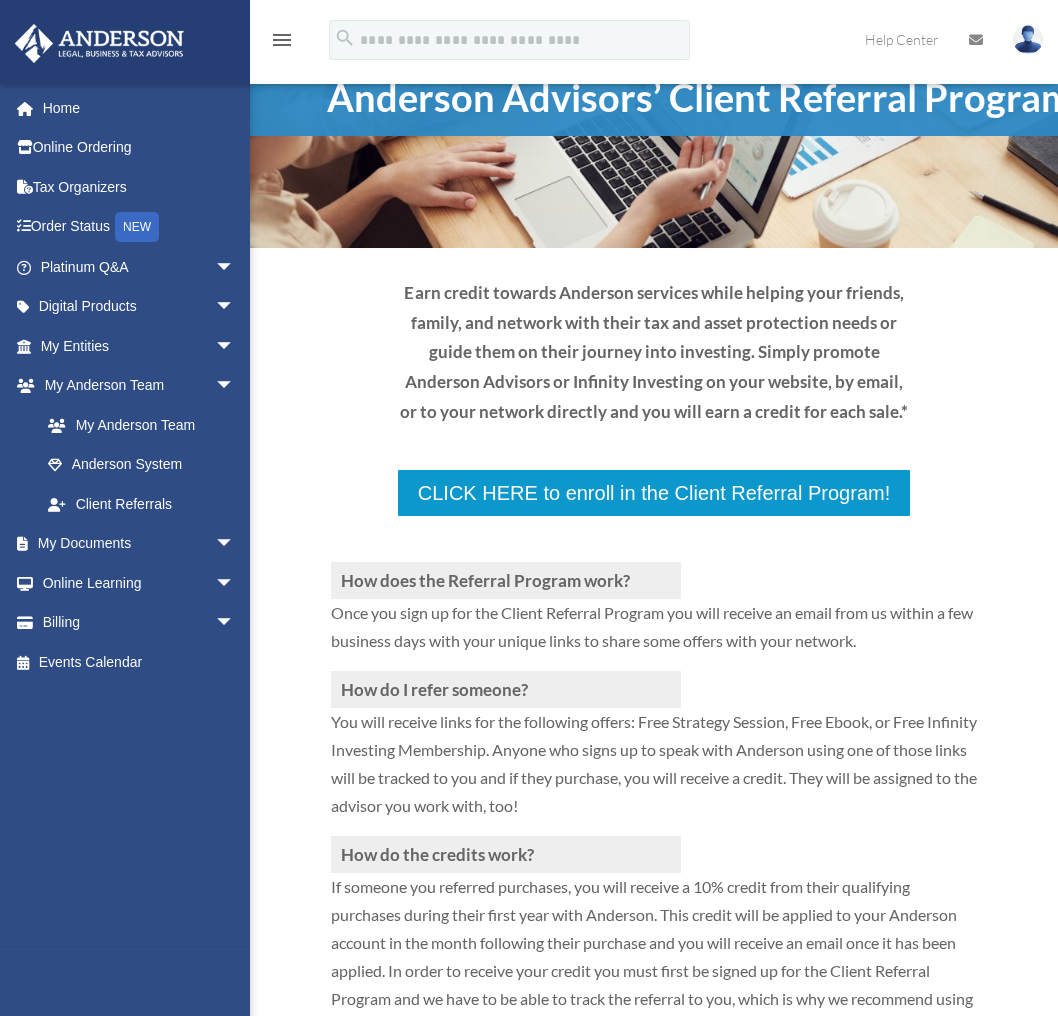 scroll, scrollTop: 0, scrollLeft: 0, axis: both 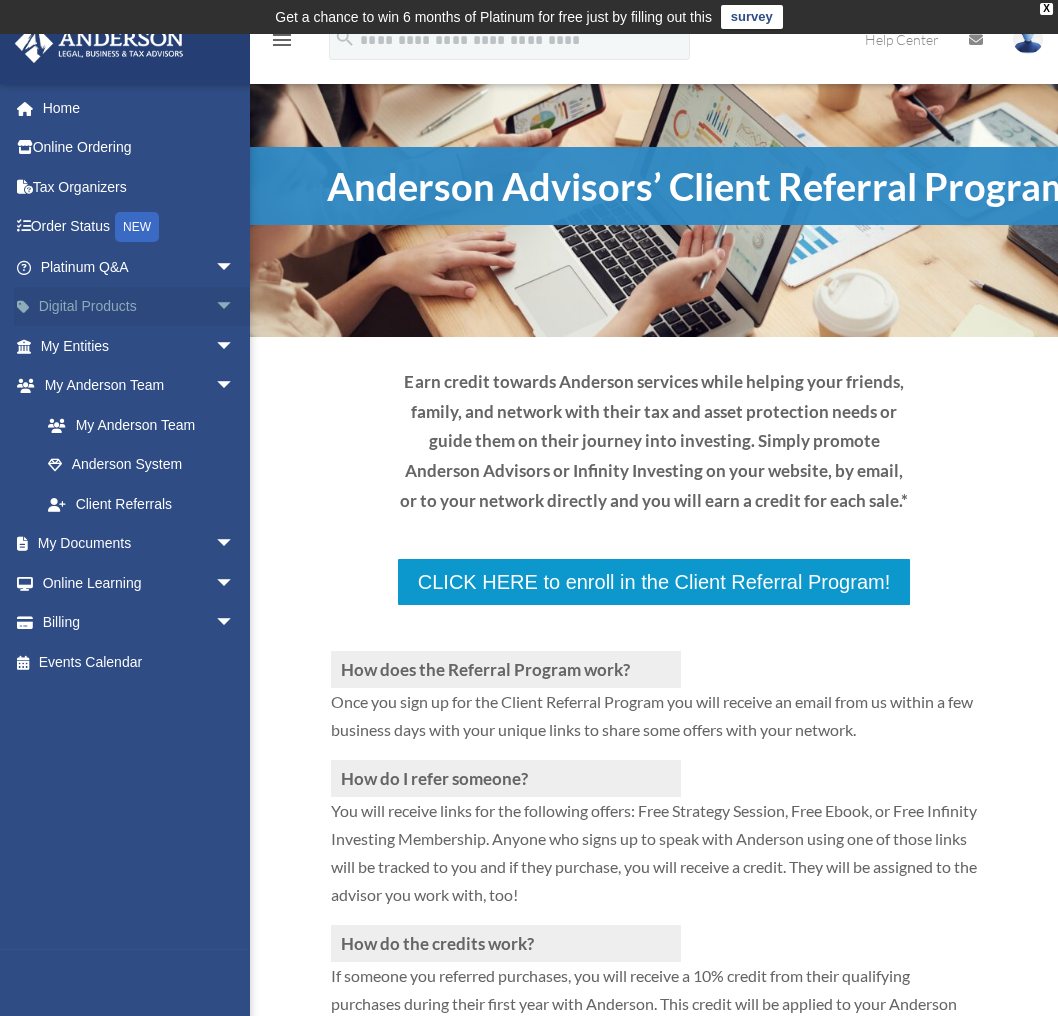 click on "arrow_drop_down" at bounding box center (235, 307) 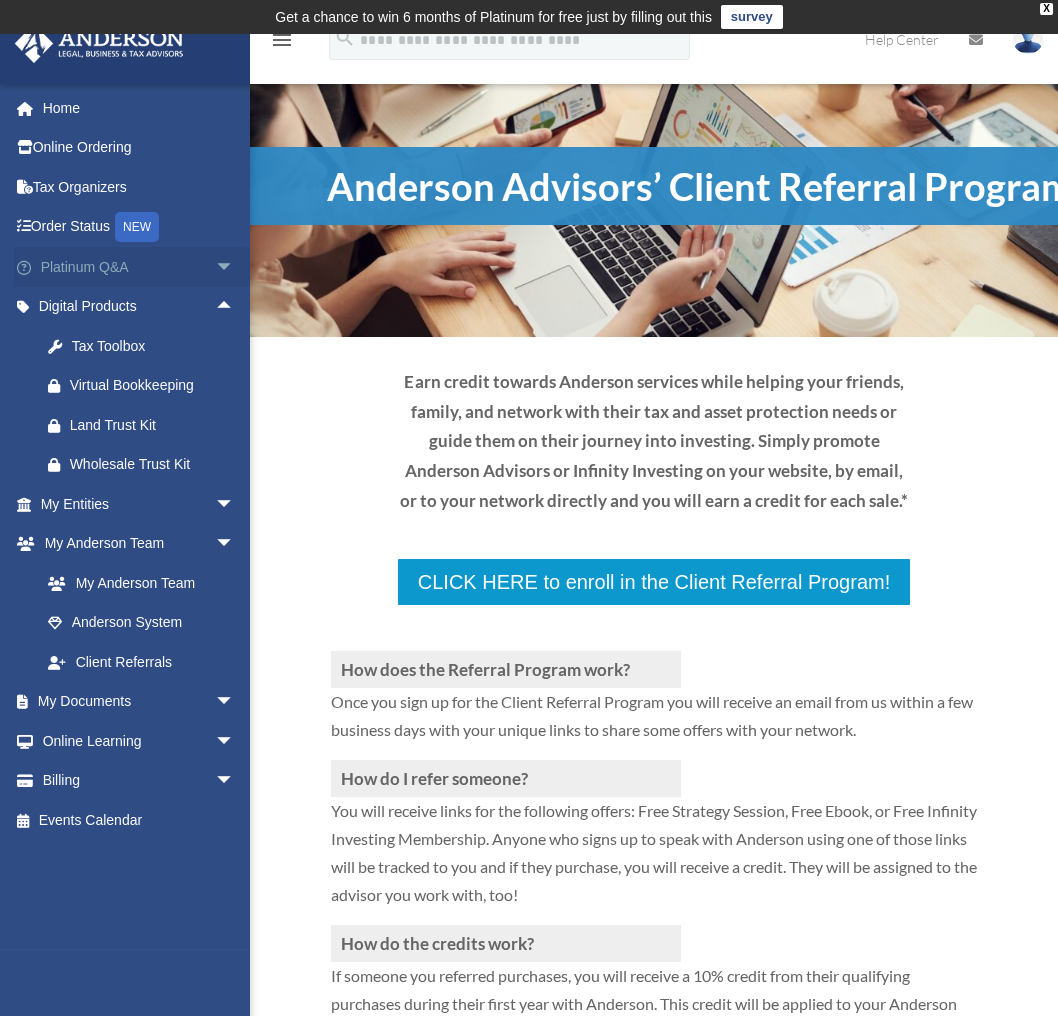 click on "arrow_drop_down" at bounding box center (235, 267) 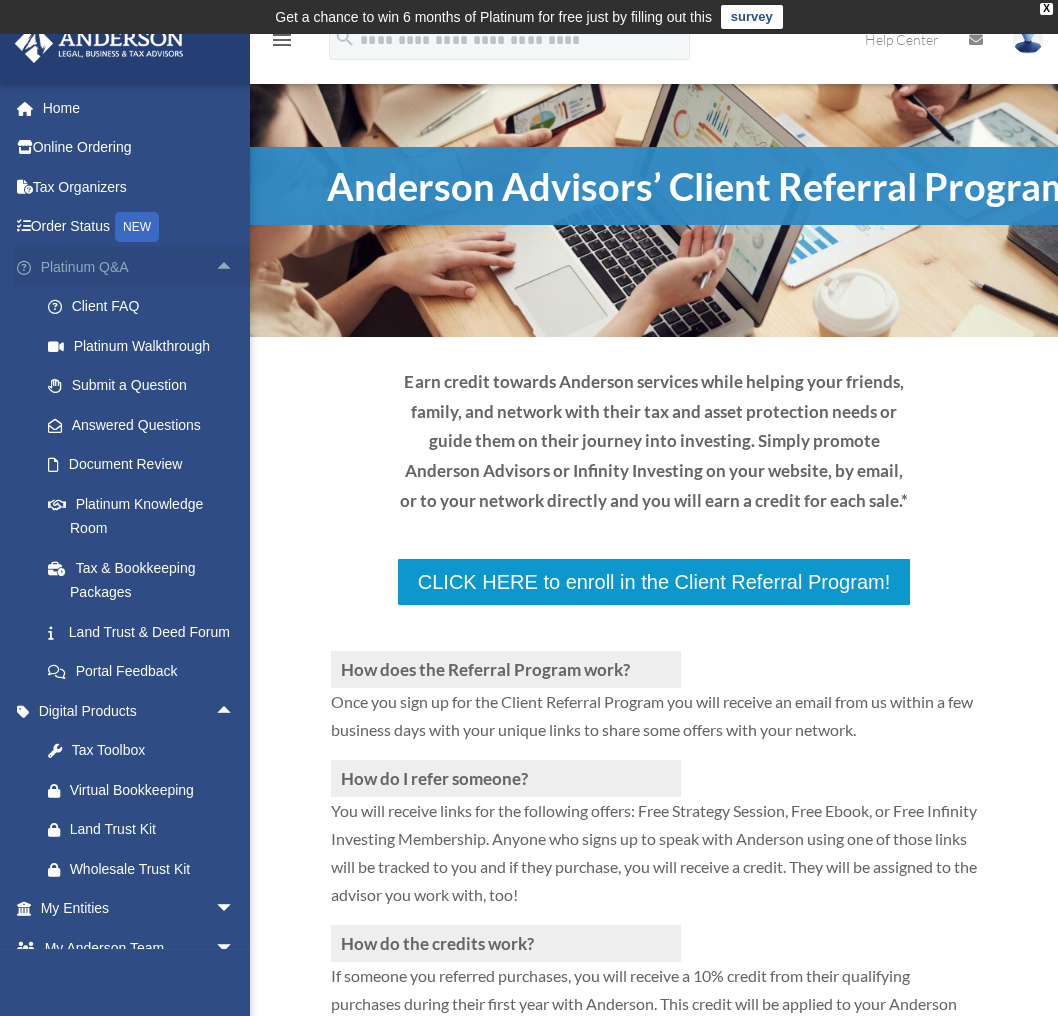 click on "arrow_drop_up" at bounding box center [235, 267] 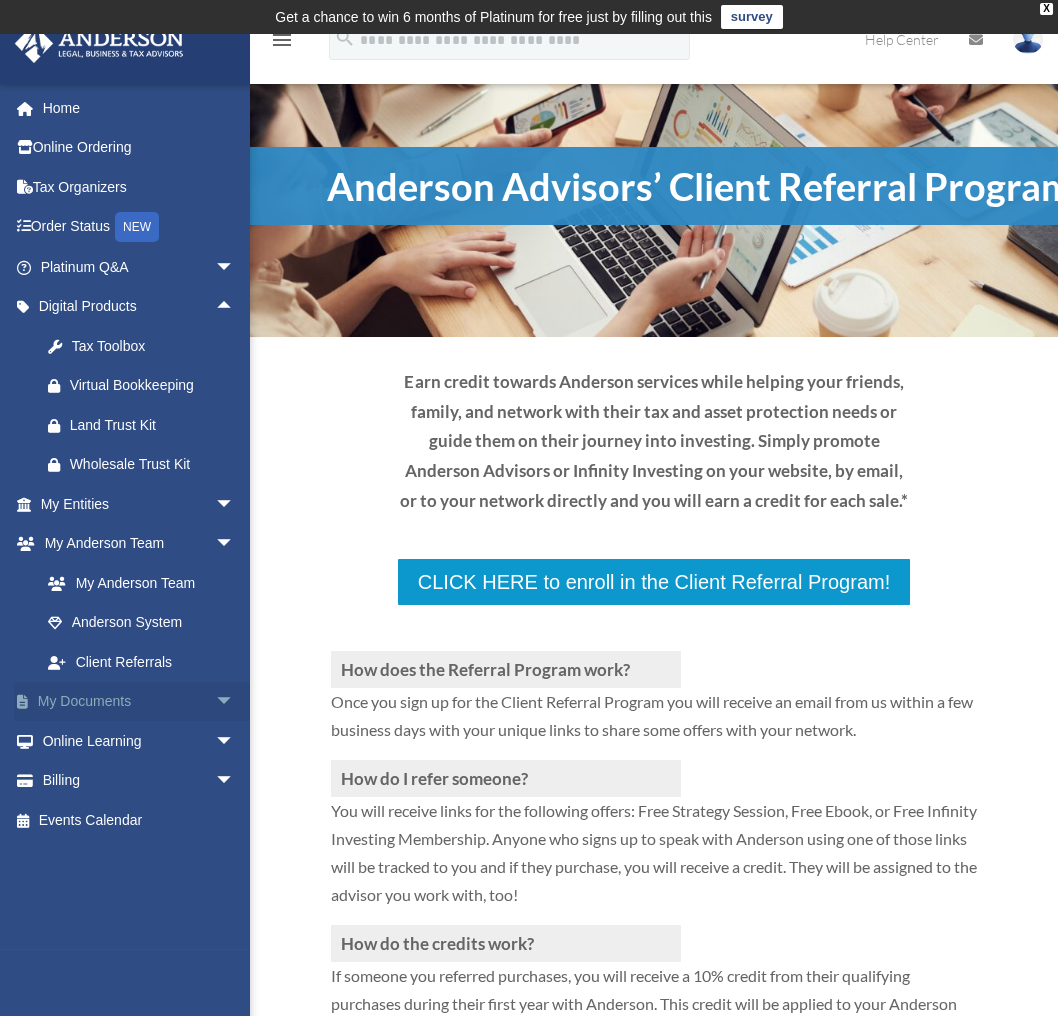 click on "arrow_drop_down" at bounding box center (235, 702) 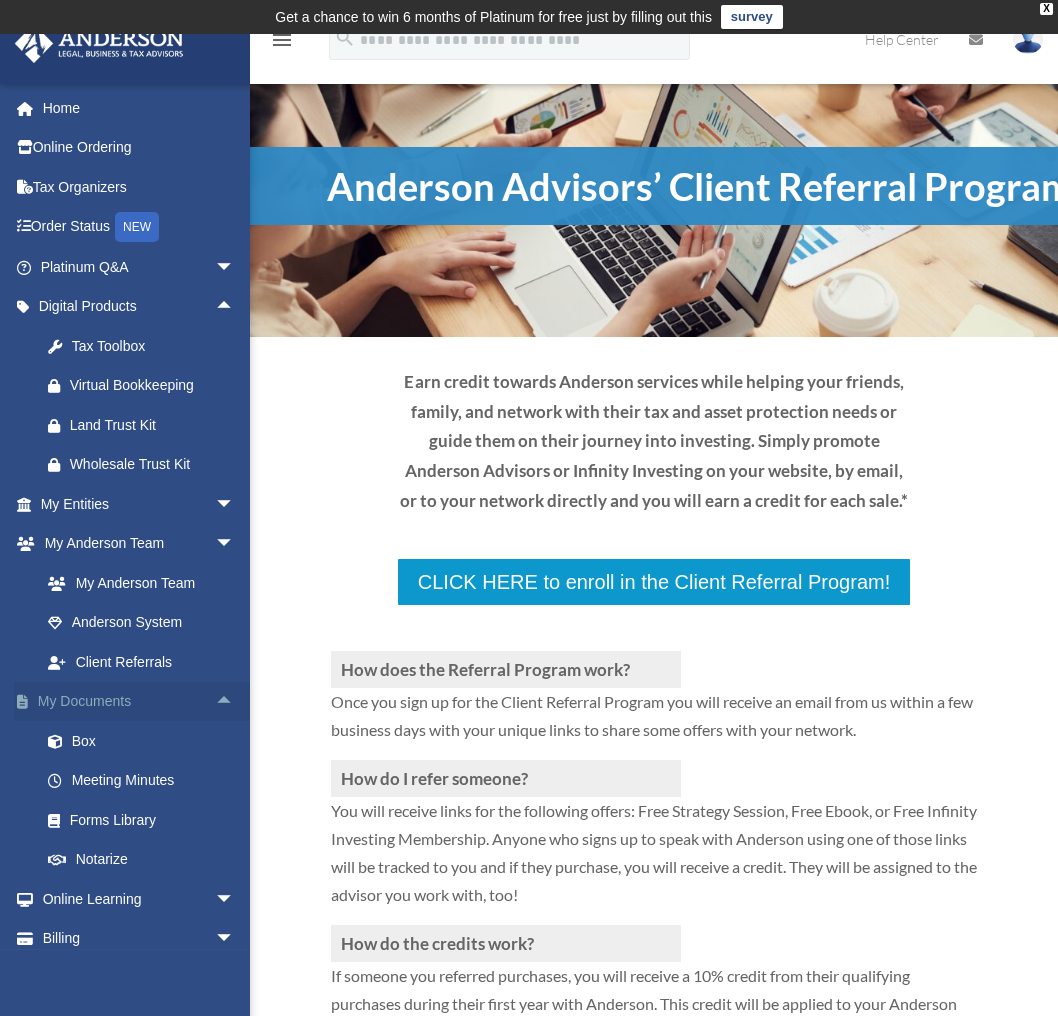 click on "arrow_drop_up" at bounding box center (235, 702) 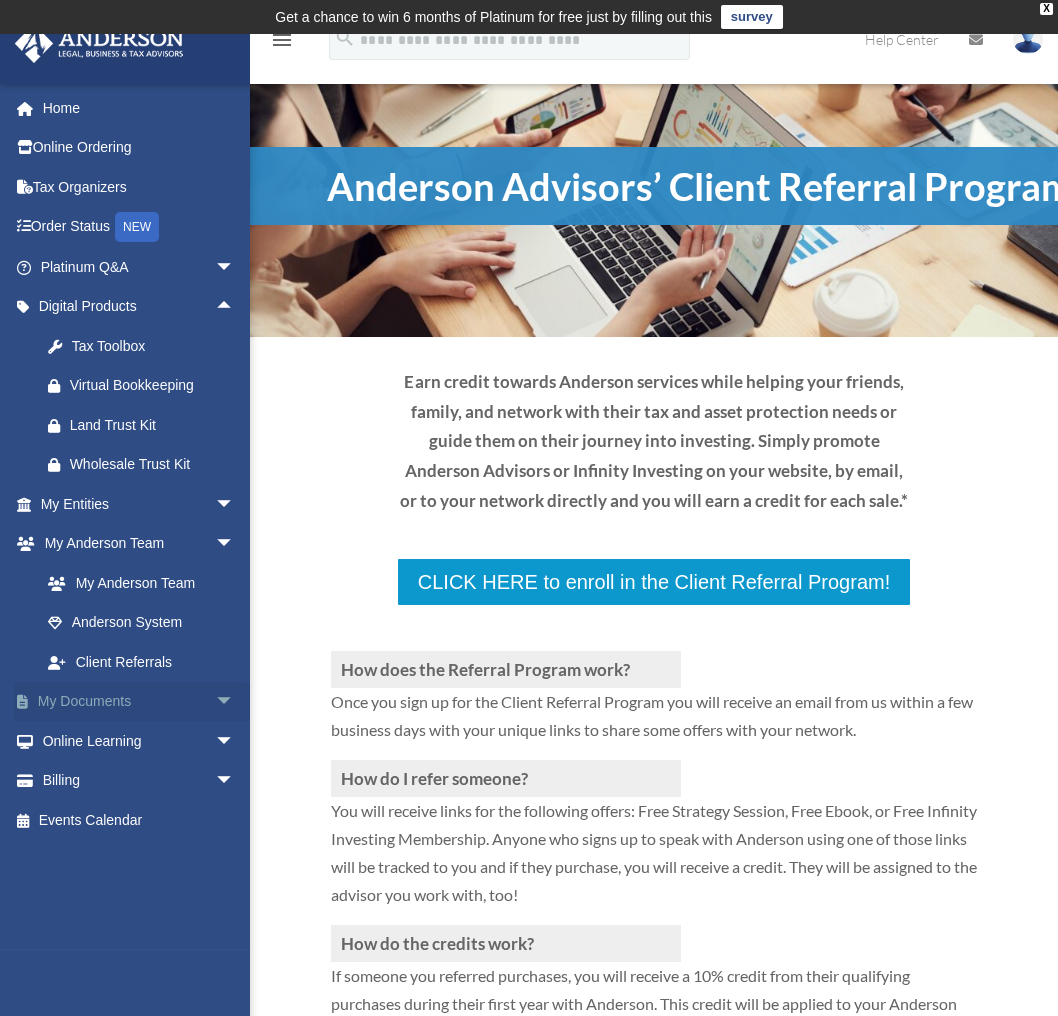 click on "arrow_drop_down" at bounding box center [235, 702] 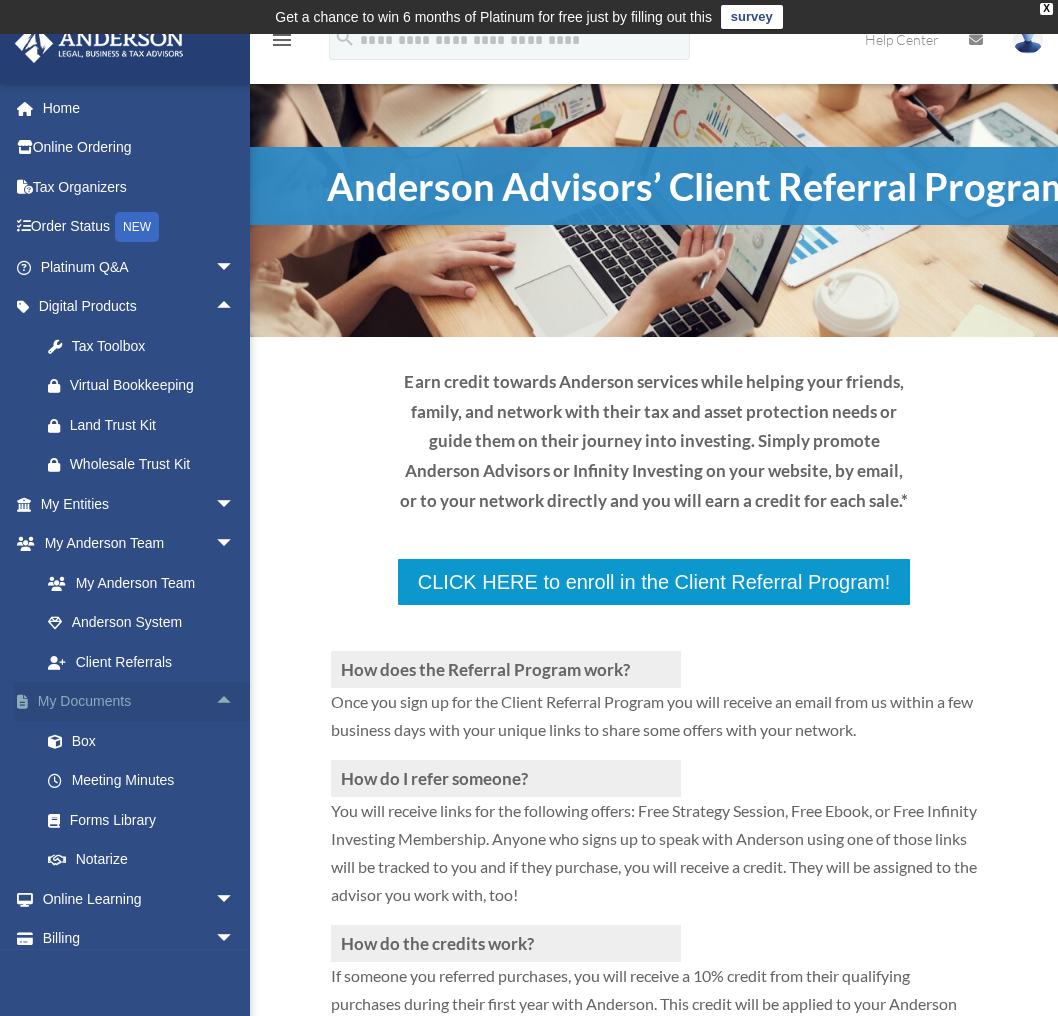 click on "arrow_drop_up" at bounding box center [235, 702] 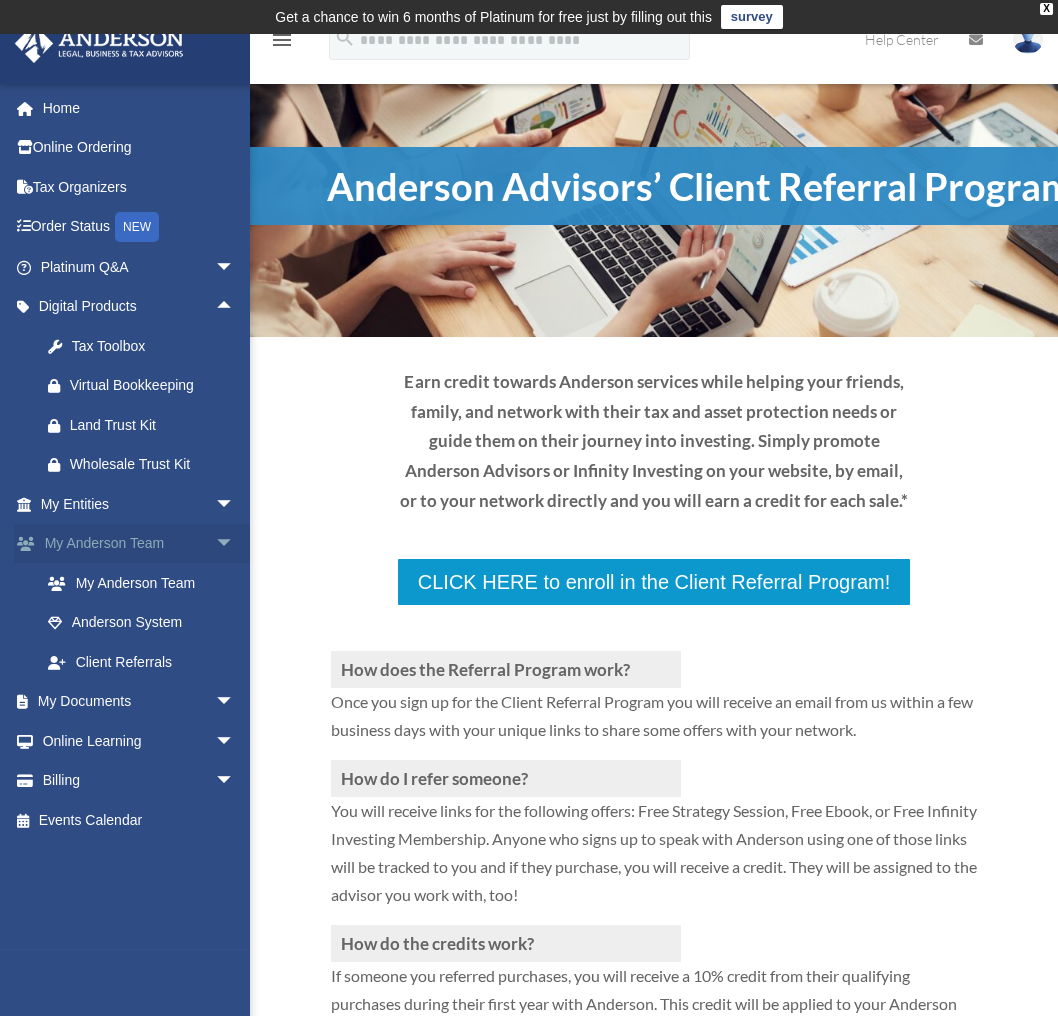 click on "arrow_drop_down" at bounding box center (235, 544) 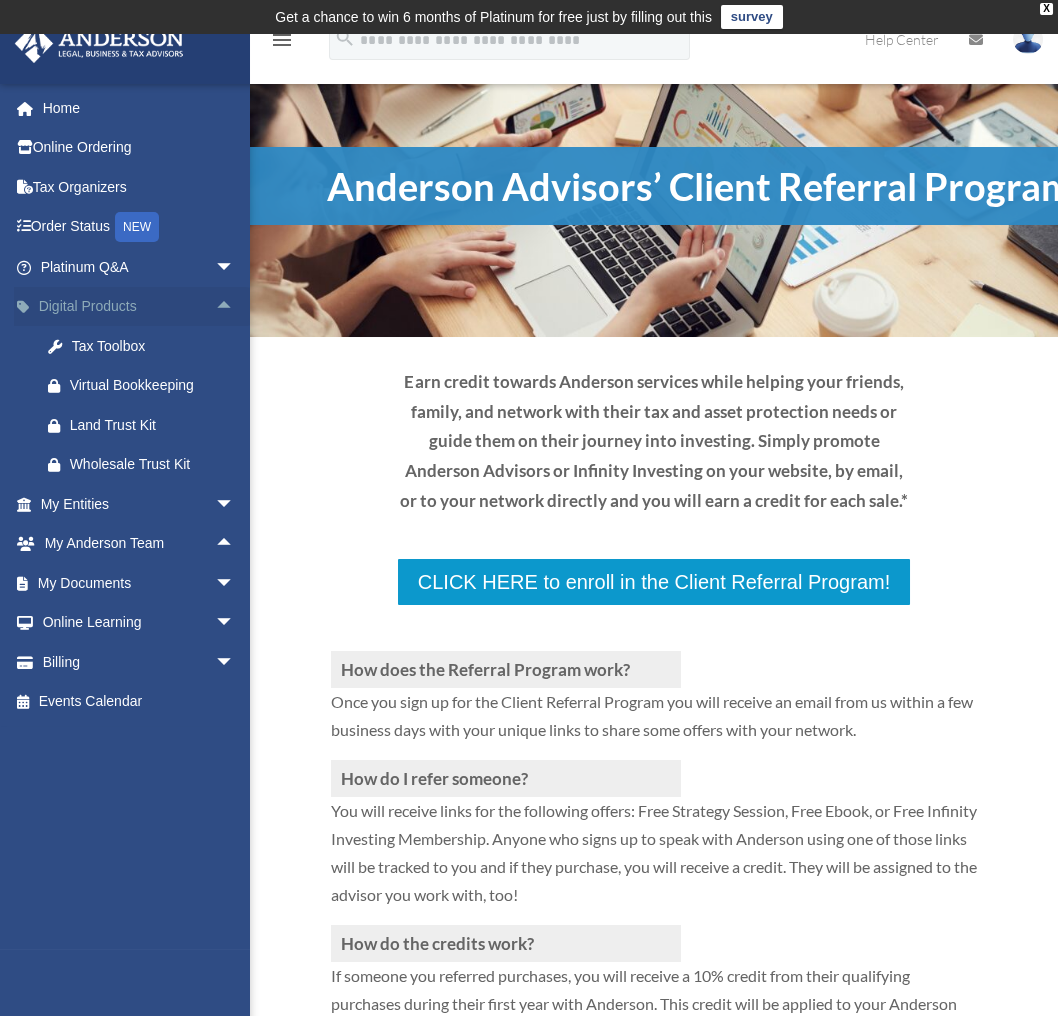 click on "arrow_drop_up" at bounding box center (235, 307) 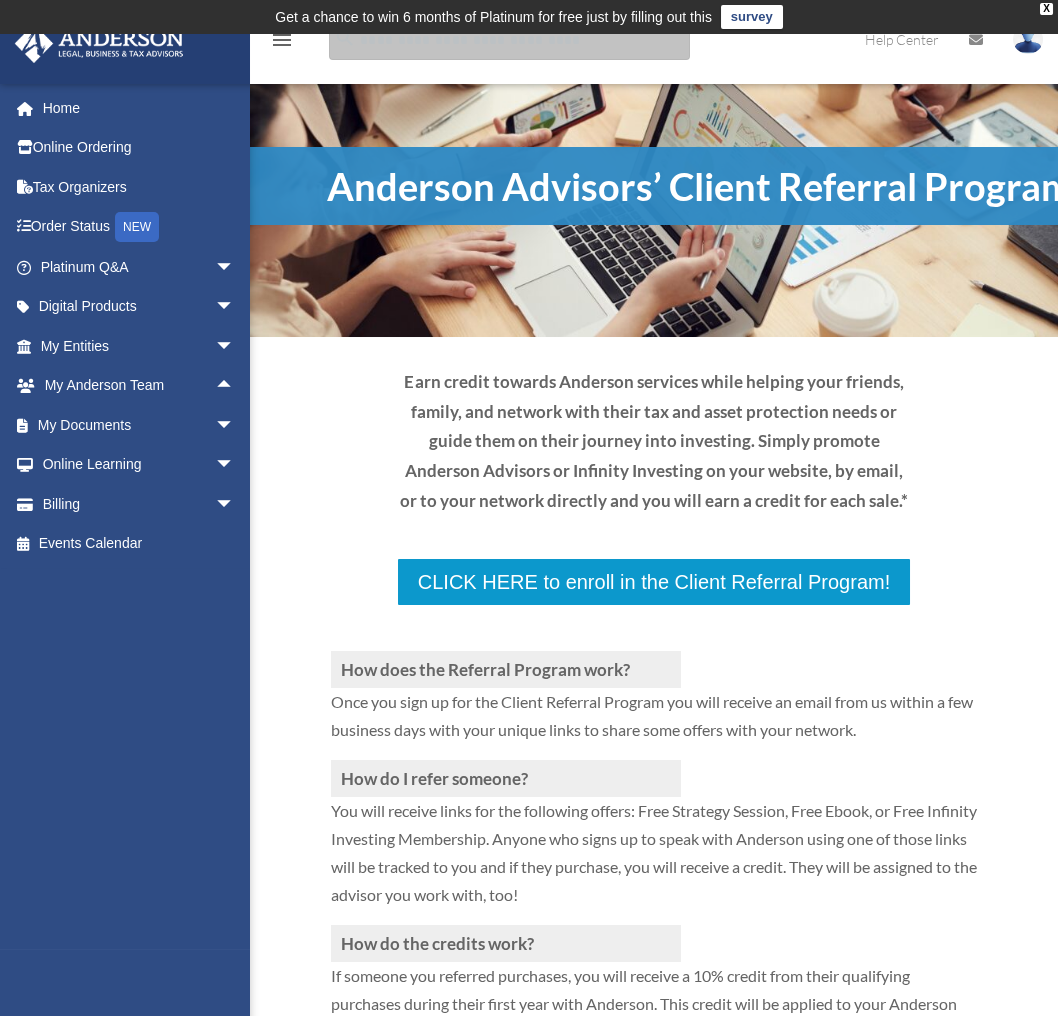 click at bounding box center [509, 40] 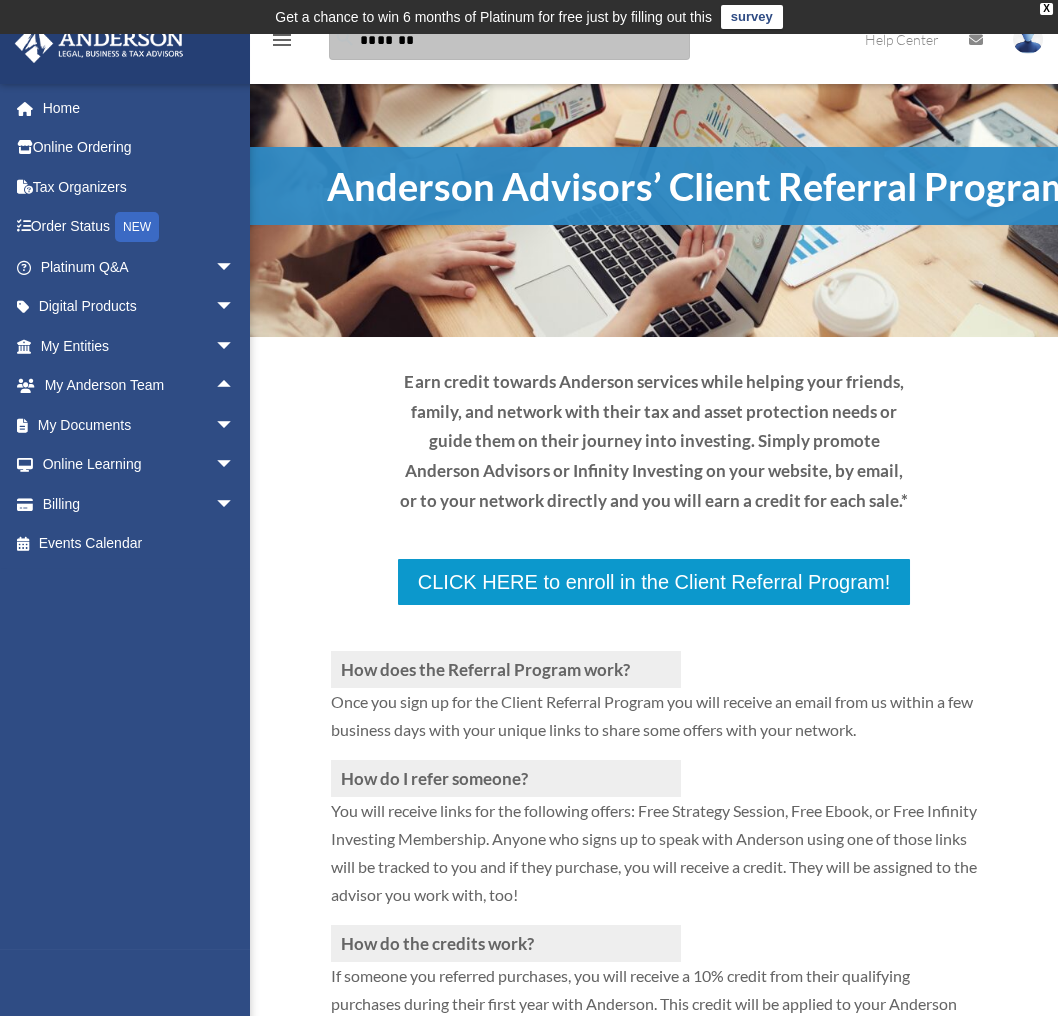 type on "*******" 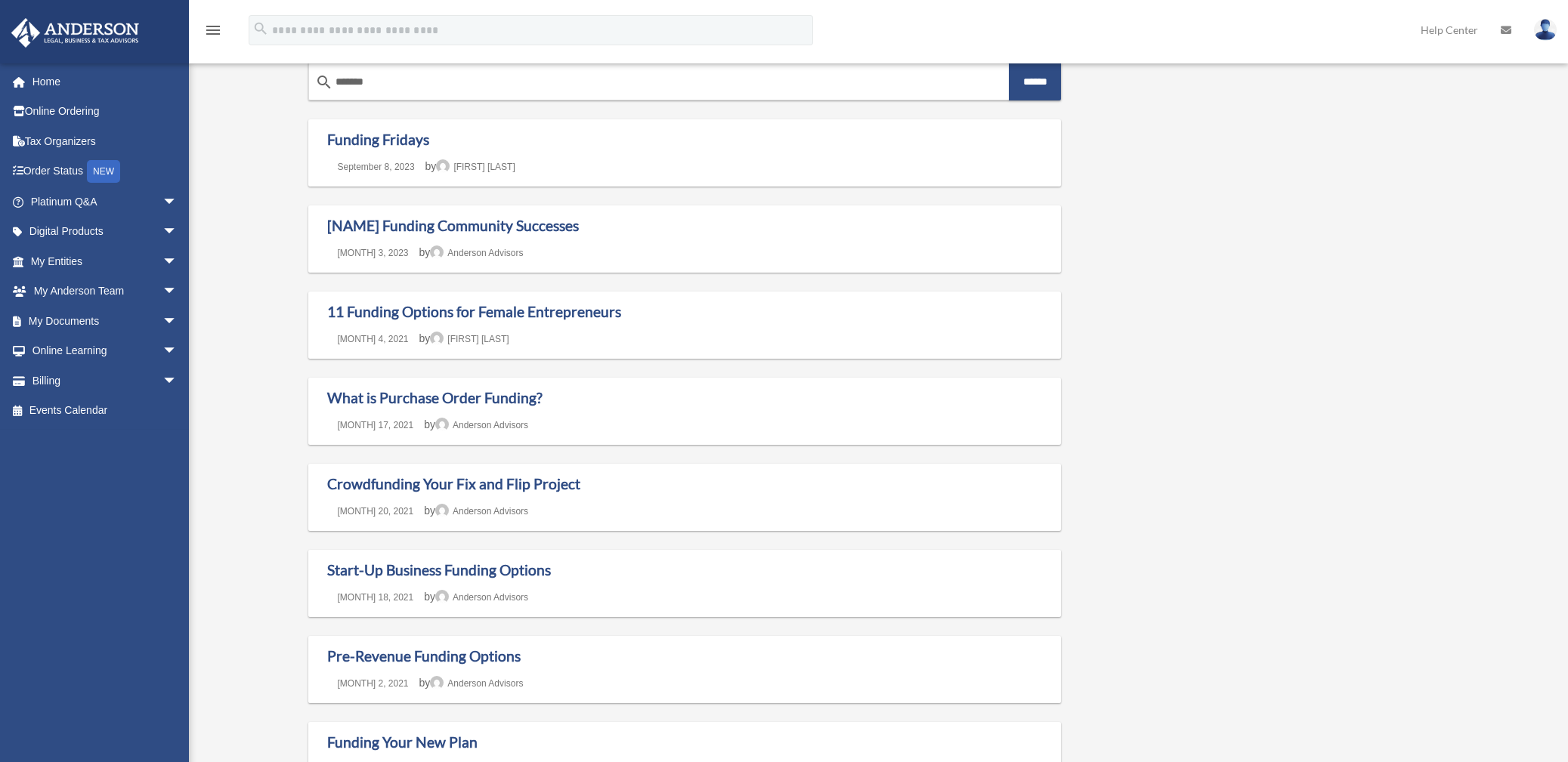 scroll, scrollTop: 0, scrollLeft: 0, axis: both 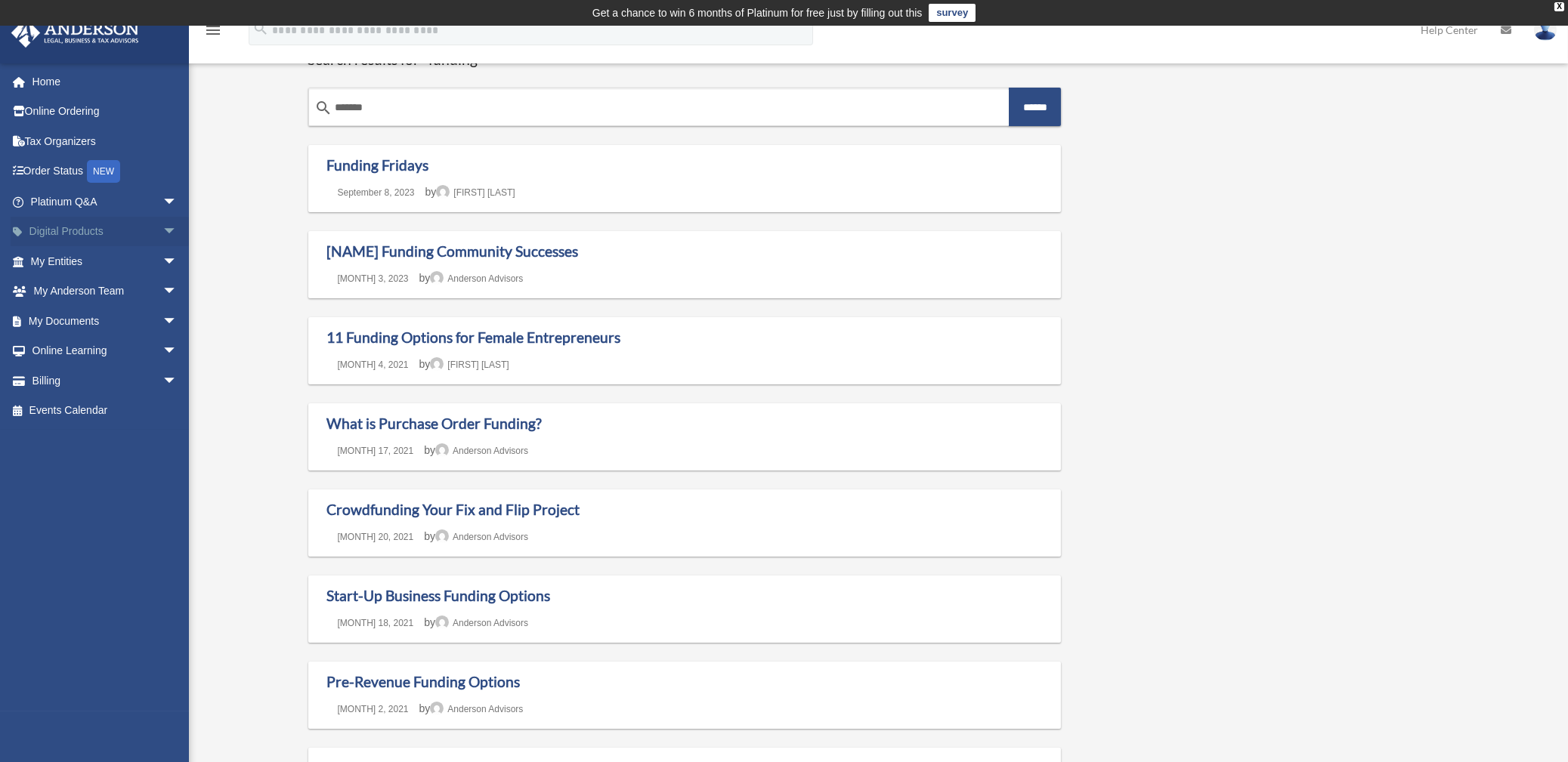 click on "arrow_drop_down" at bounding box center (178, 232) 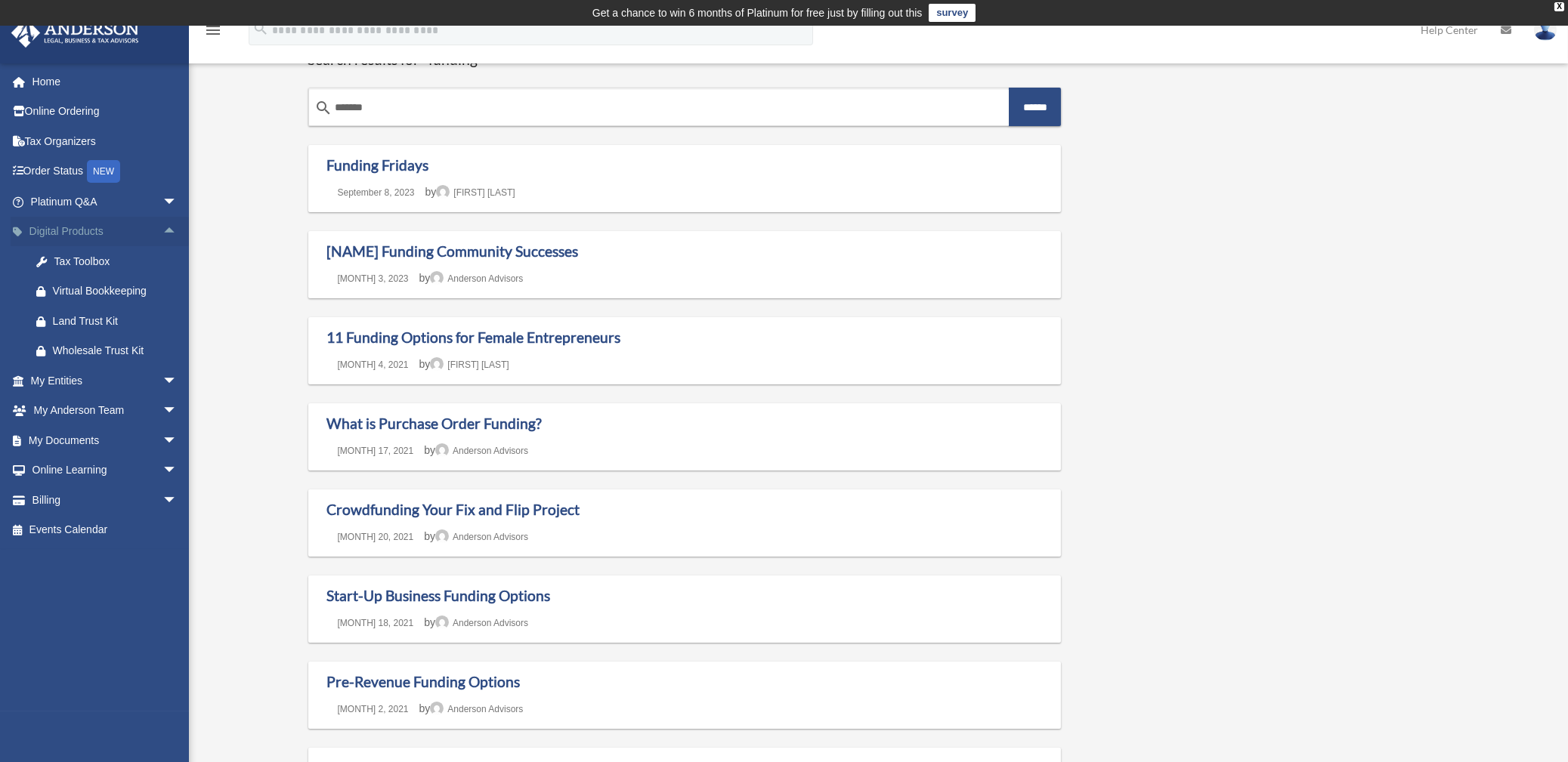 click on "Digital Products arrow_drop_up" at bounding box center (105, 232) 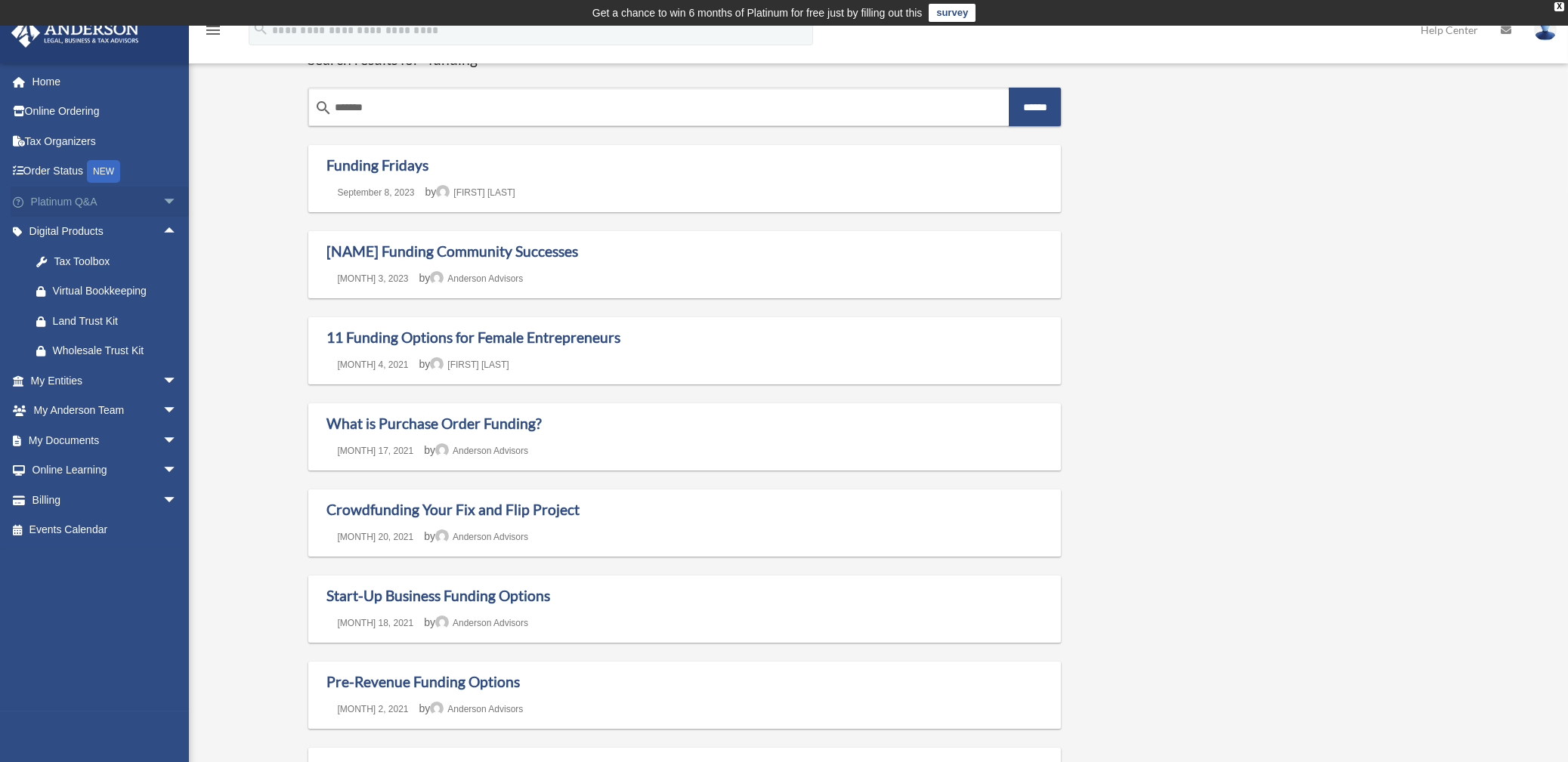 click on "arrow_drop_down" at bounding box center [178, 202] 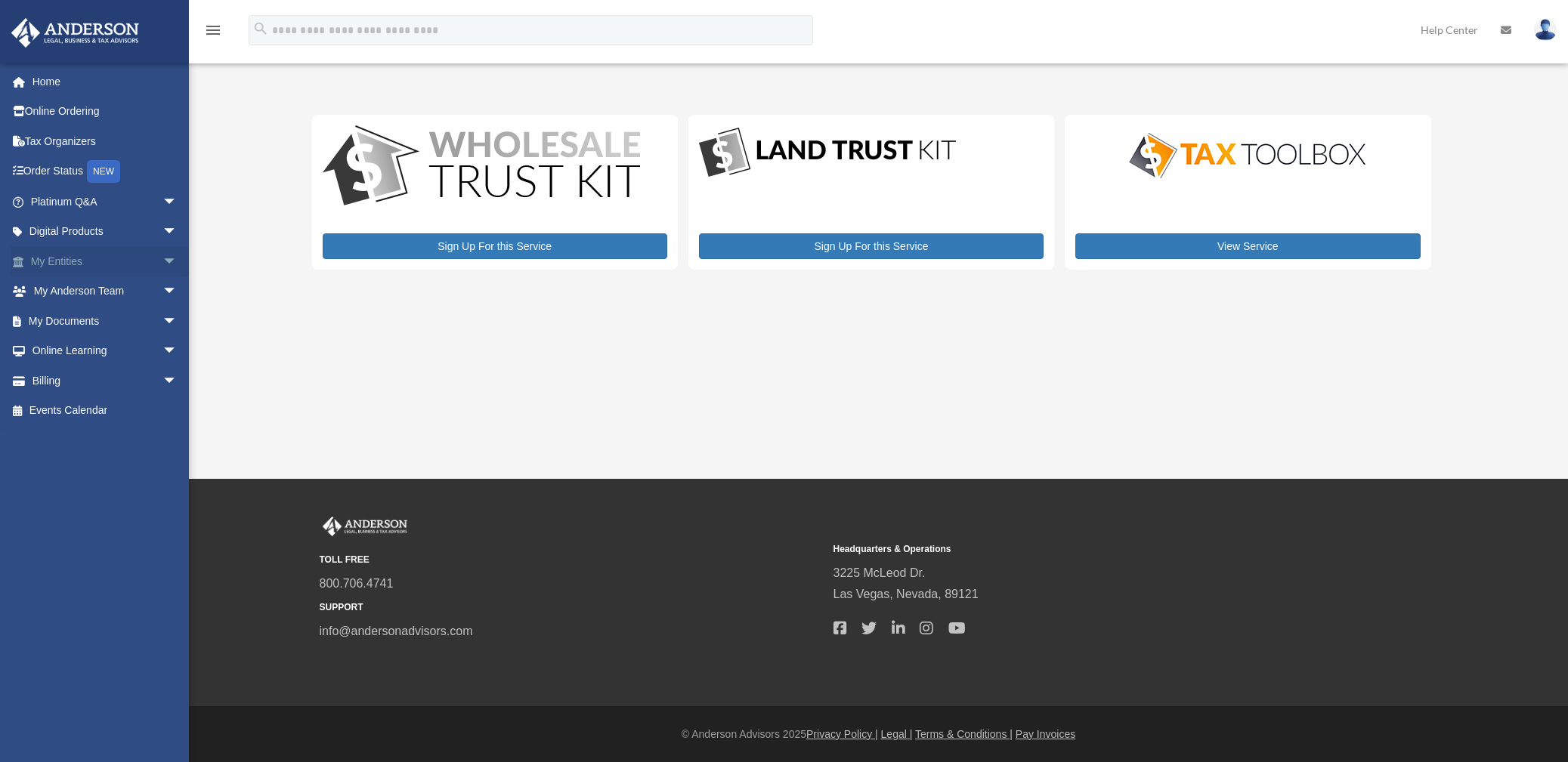 scroll, scrollTop: 0, scrollLeft: 0, axis: both 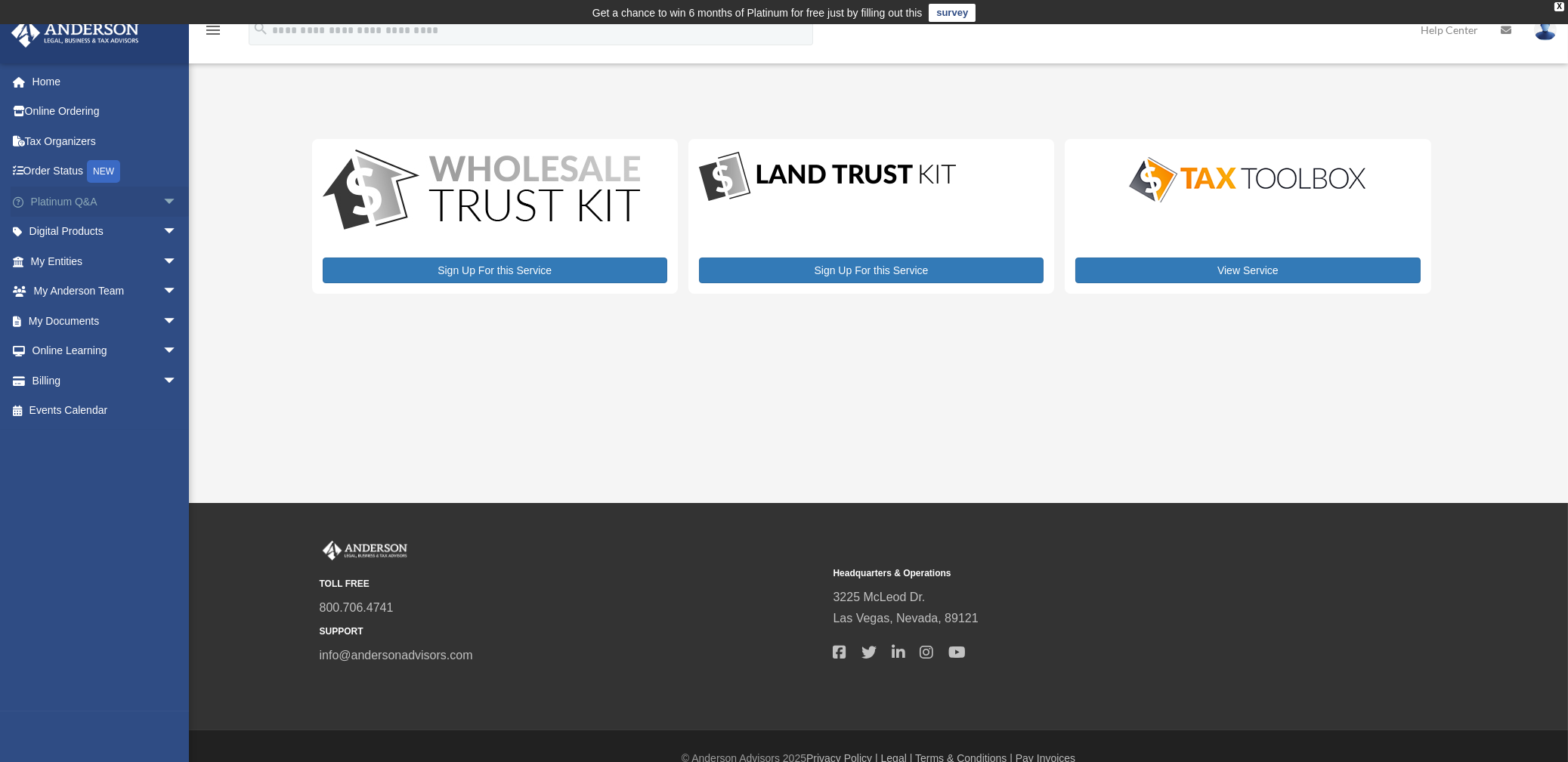 click on "arrow_drop_down" at bounding box center [178, 202] 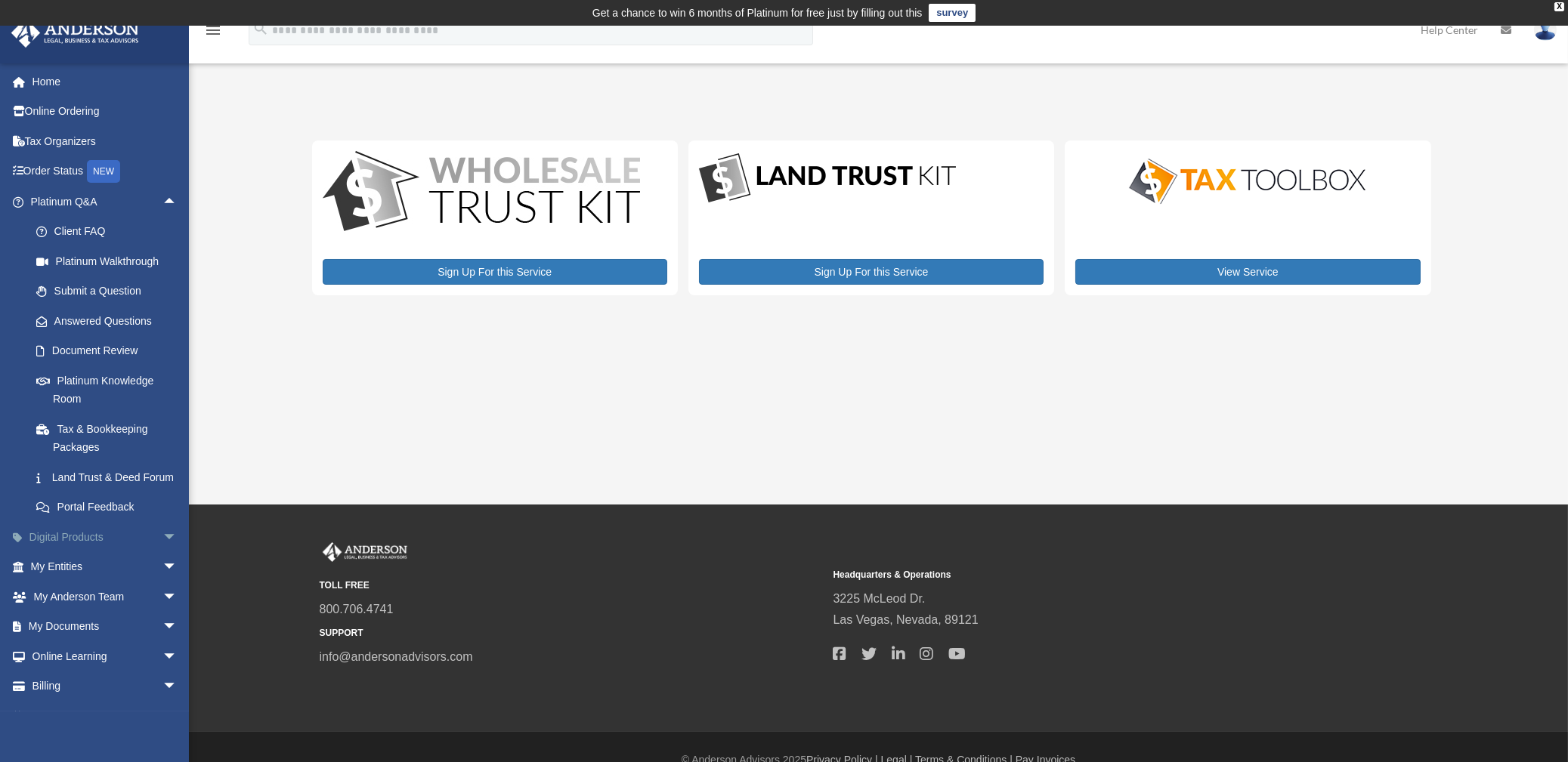 click on "arrow_drop_down" at bounding box center [178, 537] 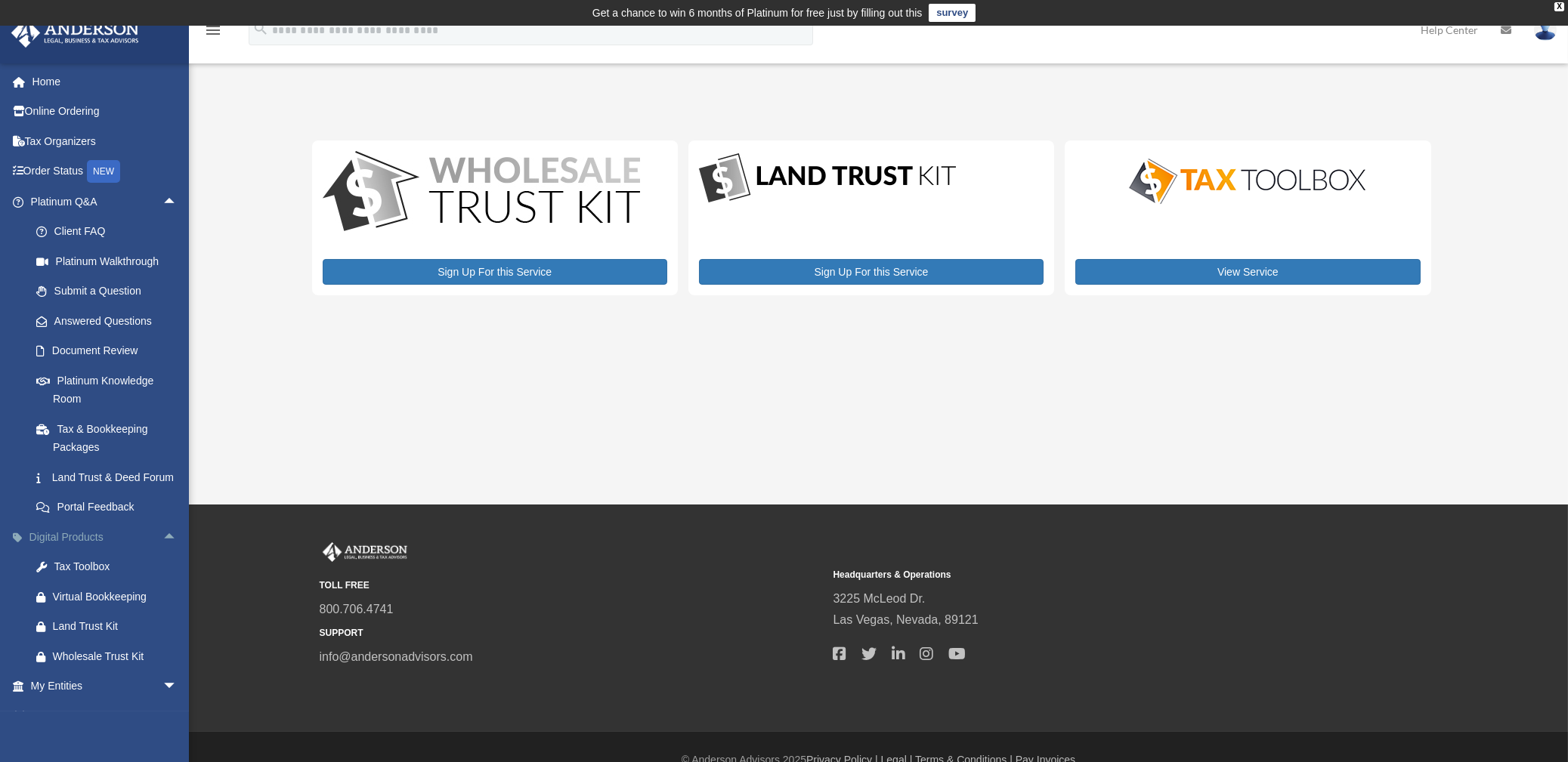 scroll, scrollTop: 100, scrollLeft: 0, axis: vertical 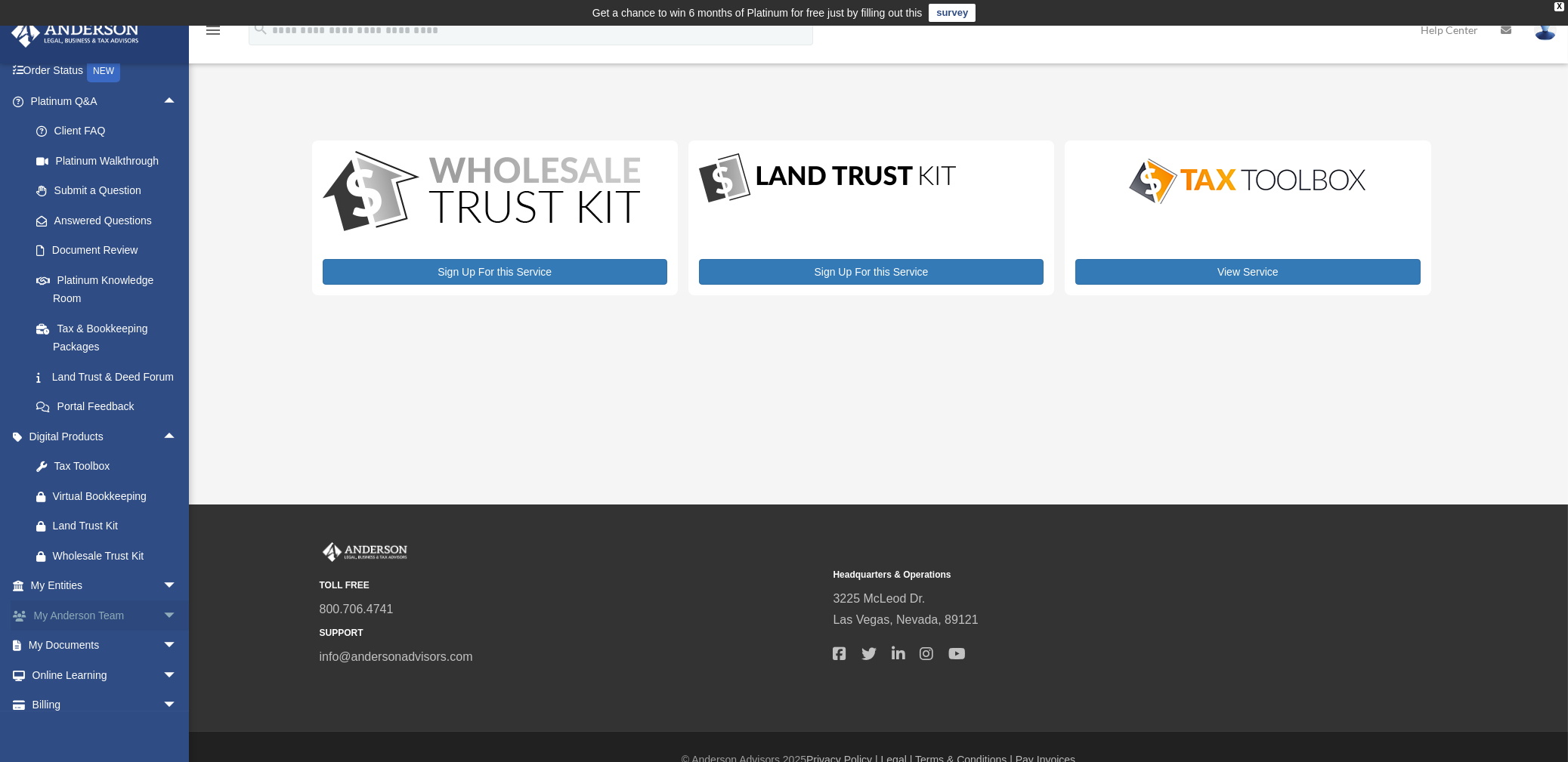 click on "arrow_drop_down" at bounding box center (178, 615) 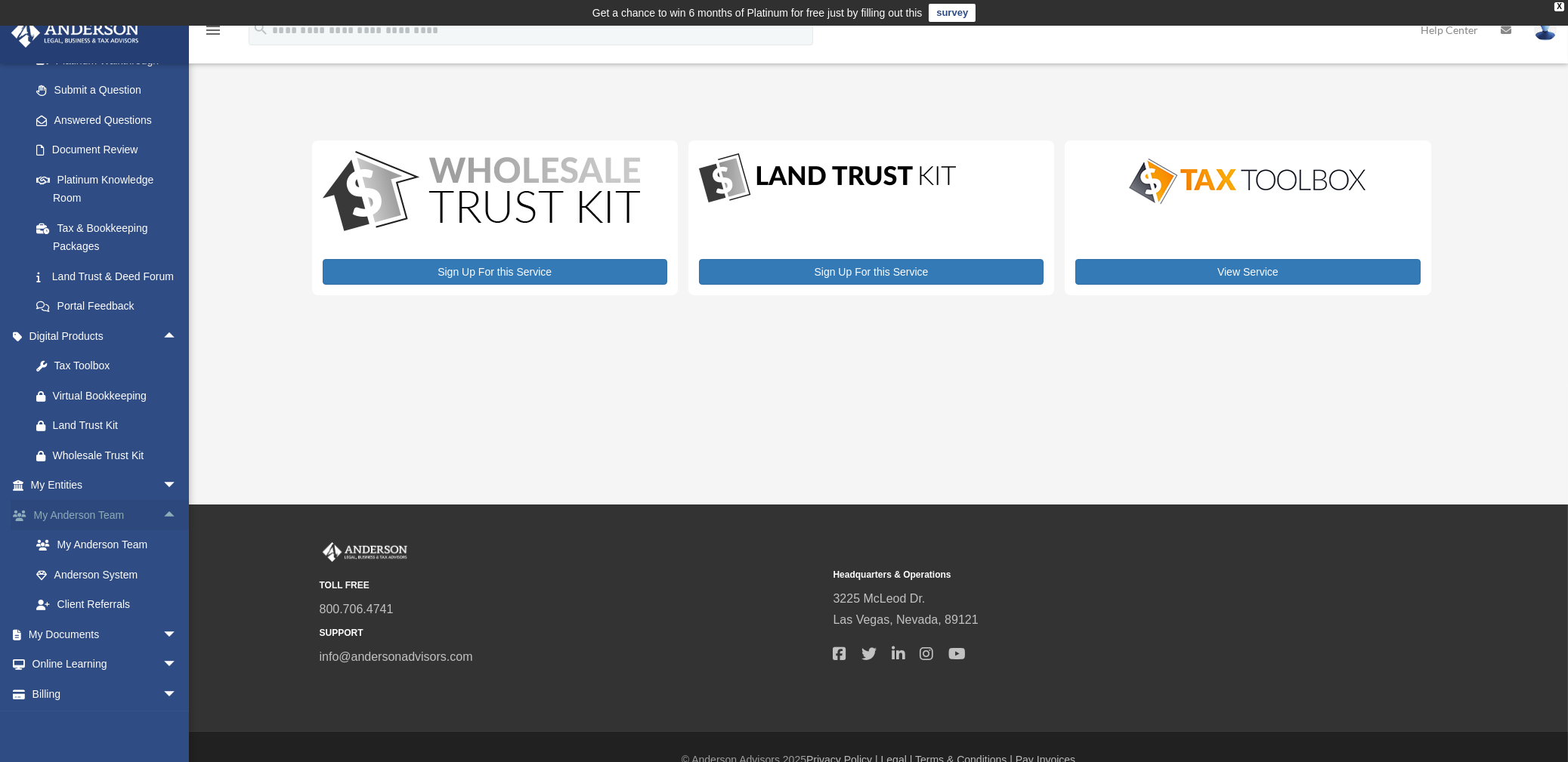 scroll, scrollTop: 249, scrollLeft: 0, axis: vertical 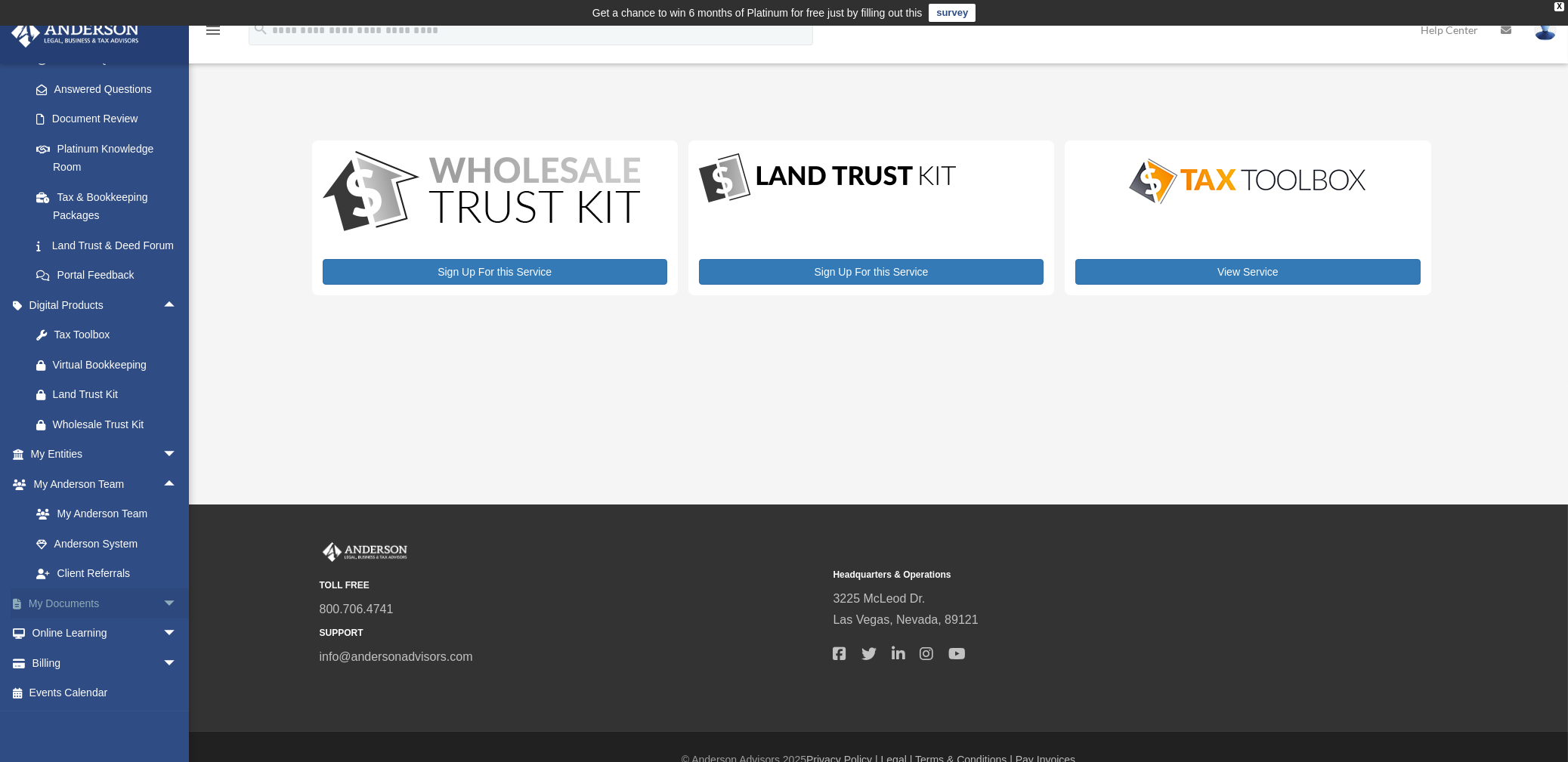 click on "arrow_drop_down" at bounding box center (178, 603) 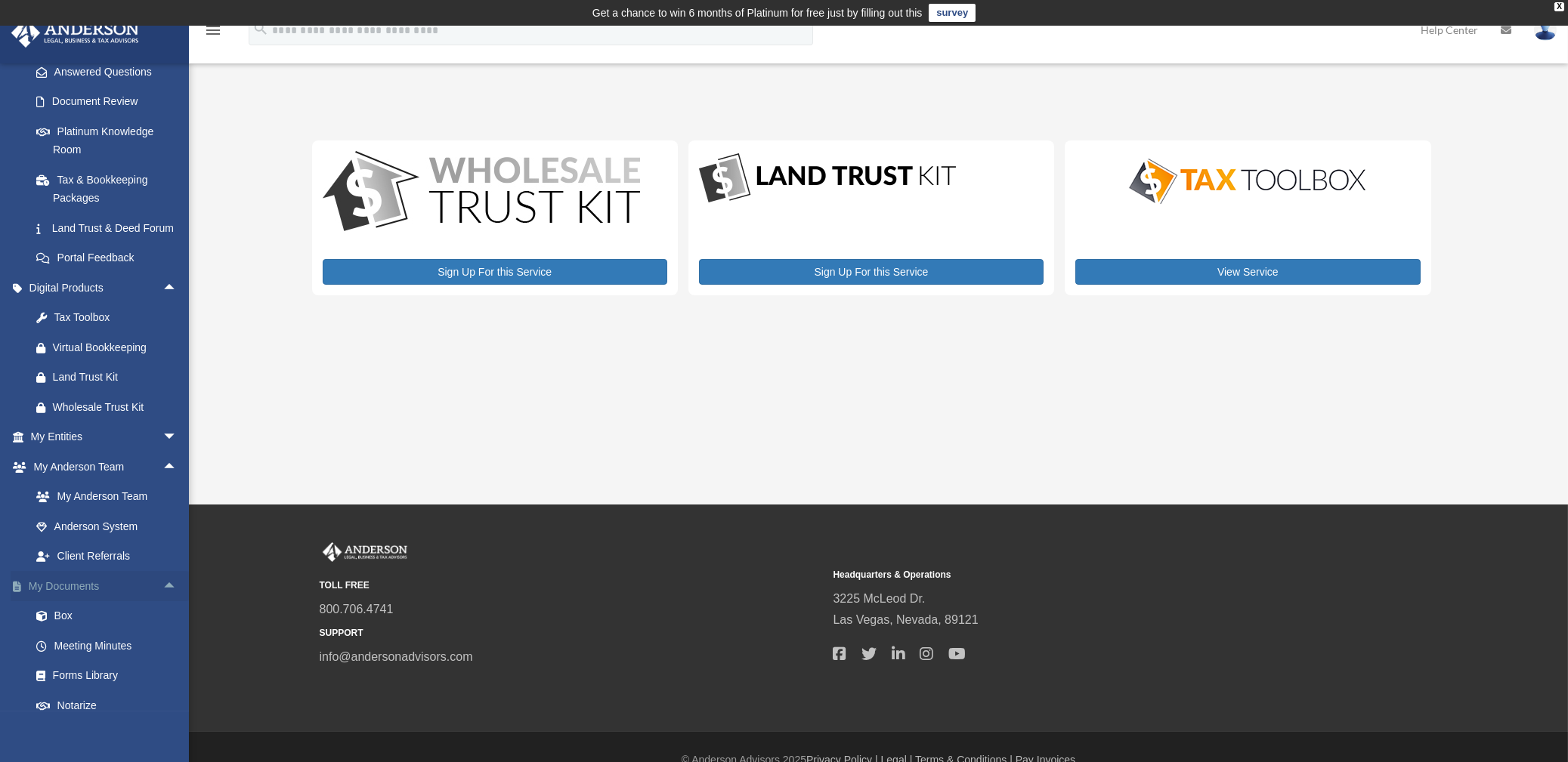 scroll, scrollTop: 369, scrollLeft: 0, axis: vertical 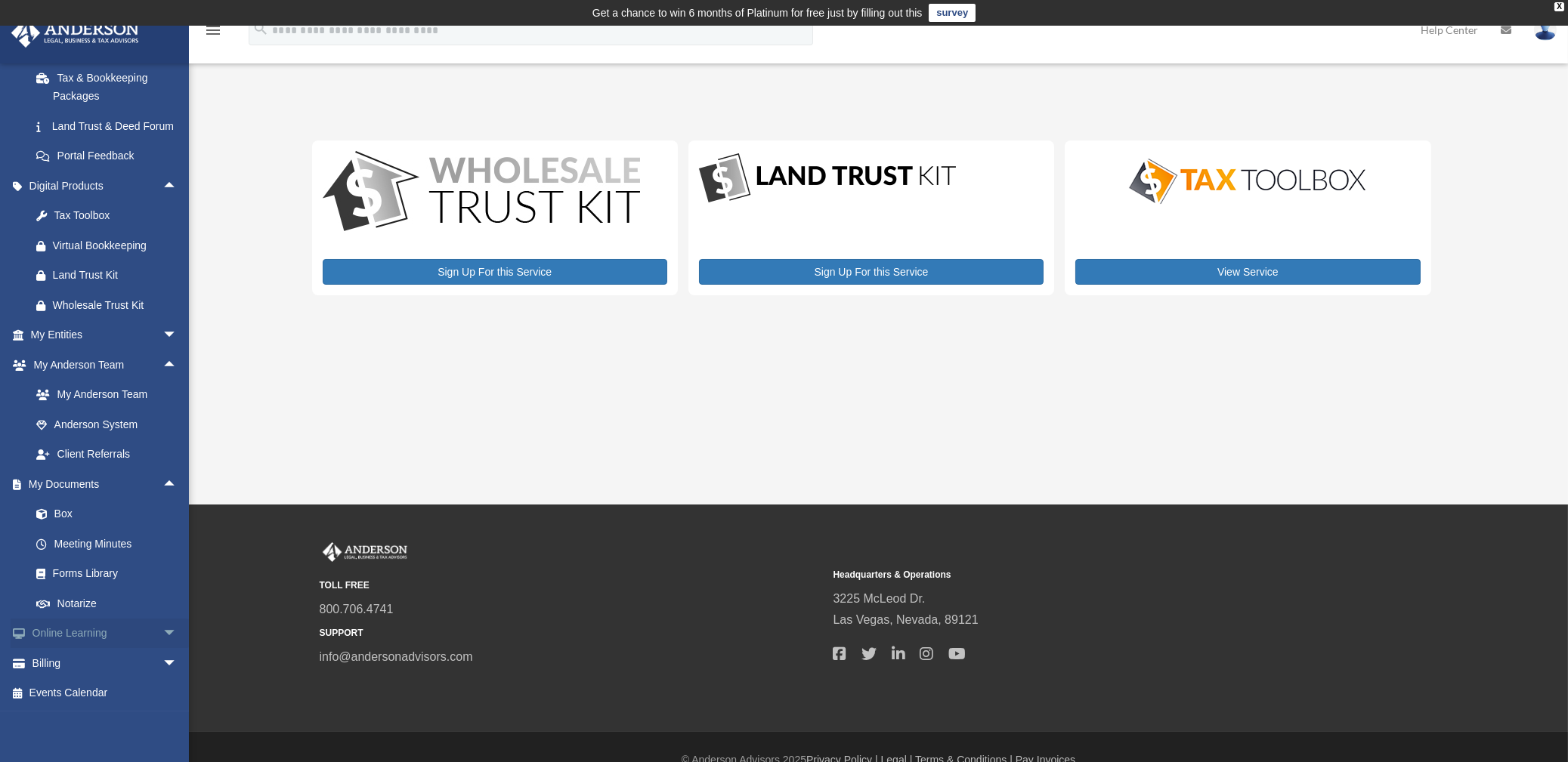 click on "arrow_drop_down" at bounding box center [178, 634] 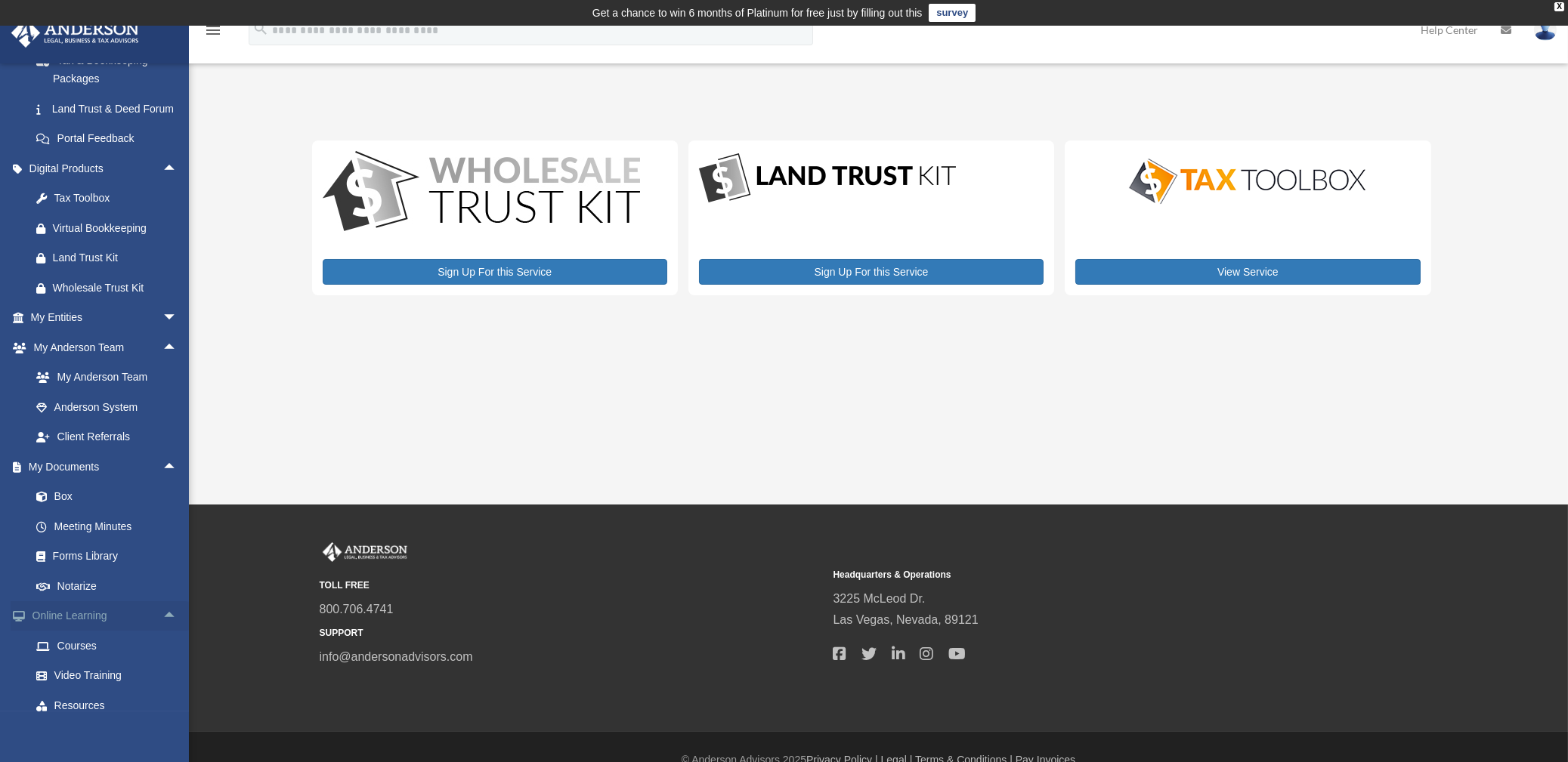scroll, scrollTop: 458, scrollLeft: 0, axis: vertical 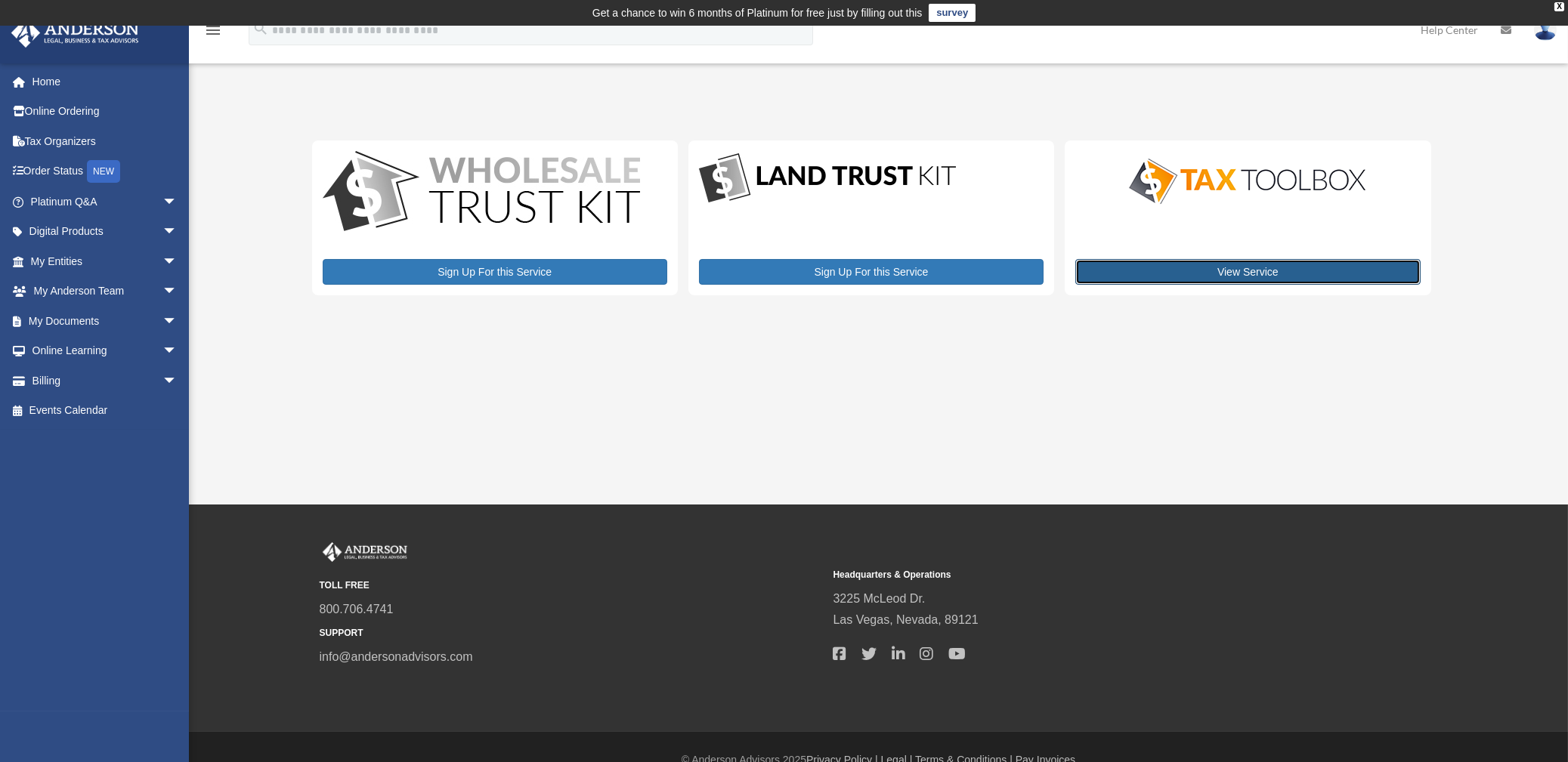 click on "View Service" at bounding box center (1248, 272) 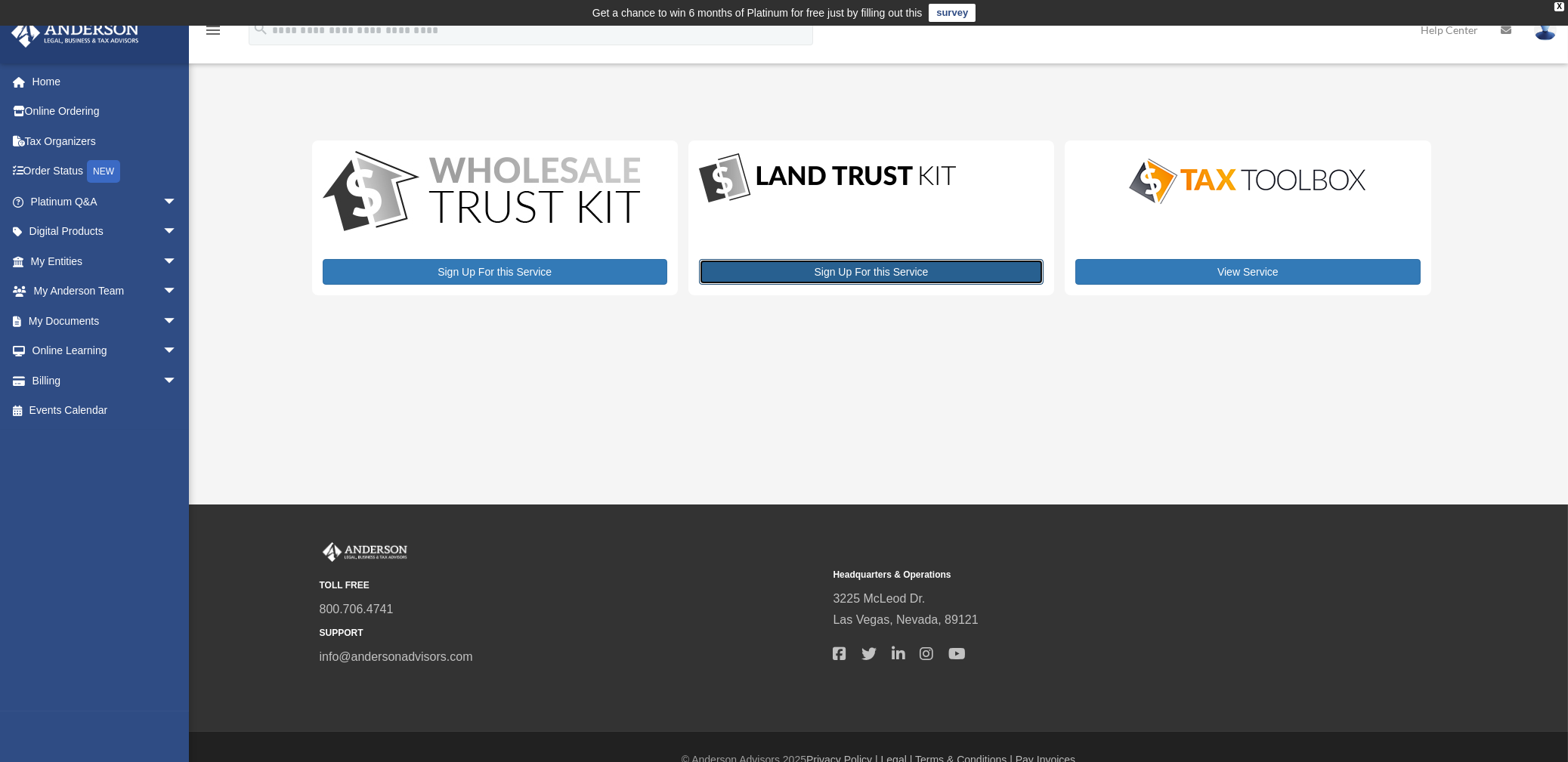 click on "Sign
Up For this Service" at bounding box center (871, 272) 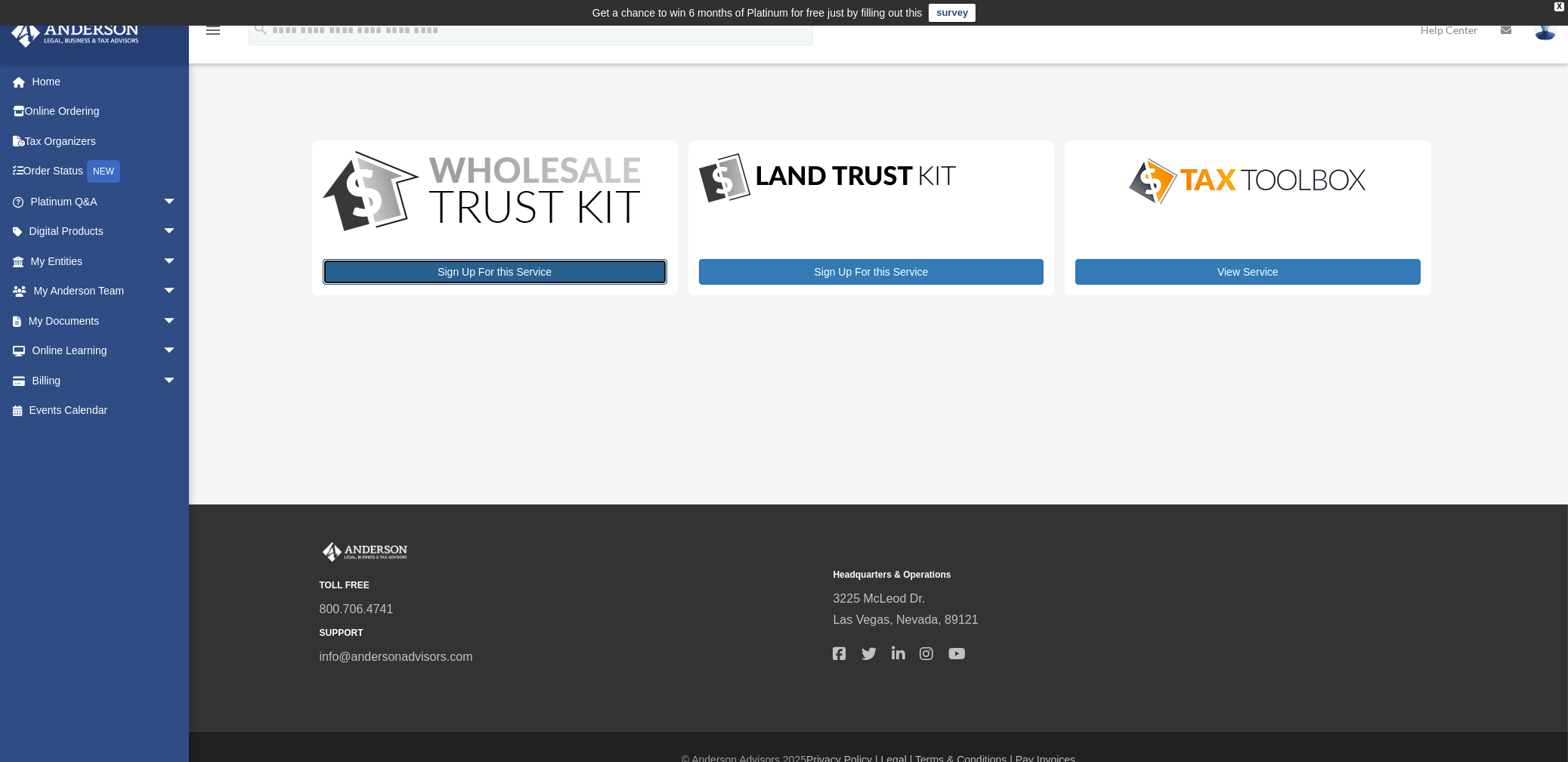 click on "Sign
Up For this Service" at bounding box center (495, 272) 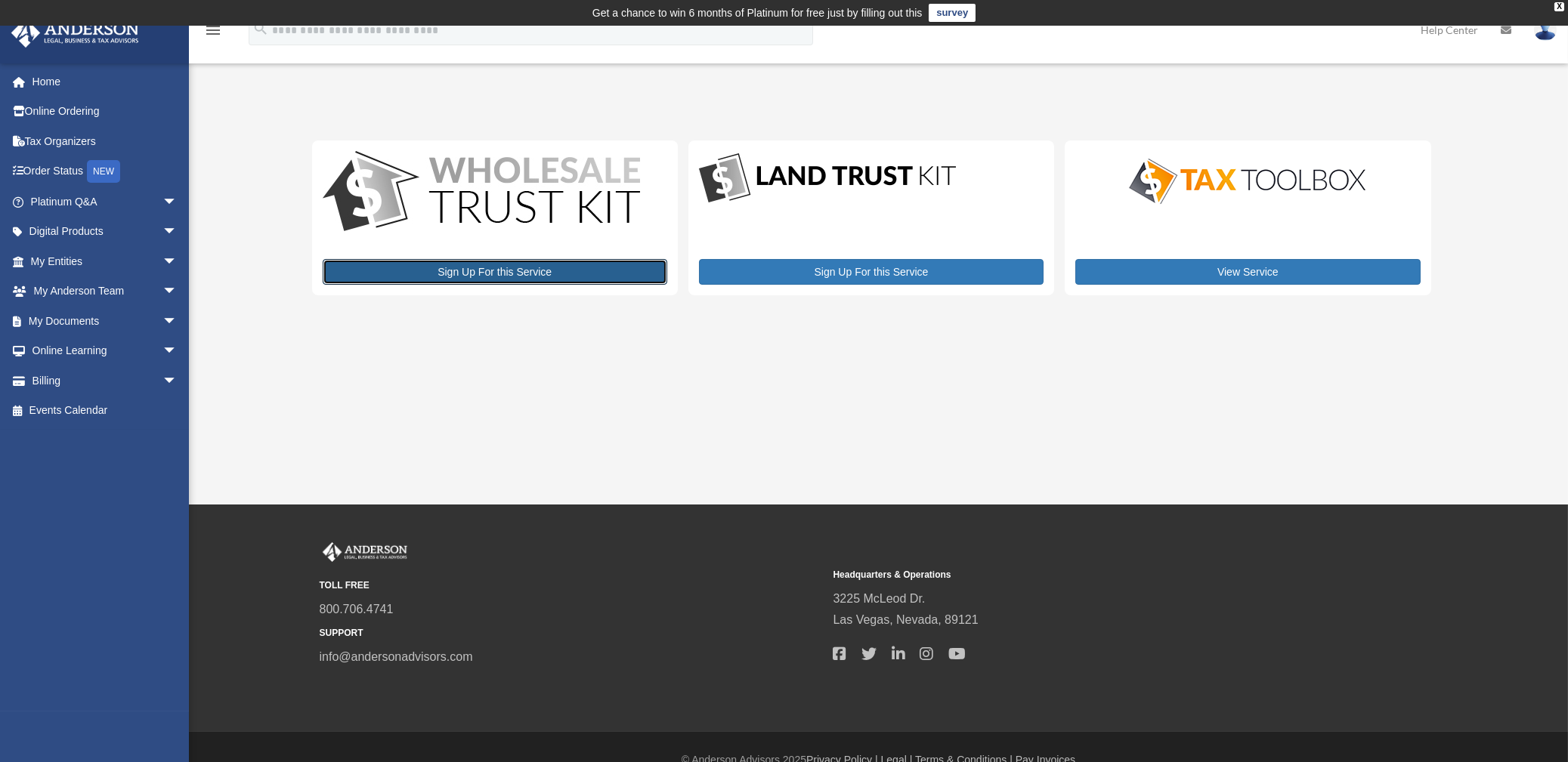 scroll, scrollTop: 25, scrollLeft: 0, axis: vertical 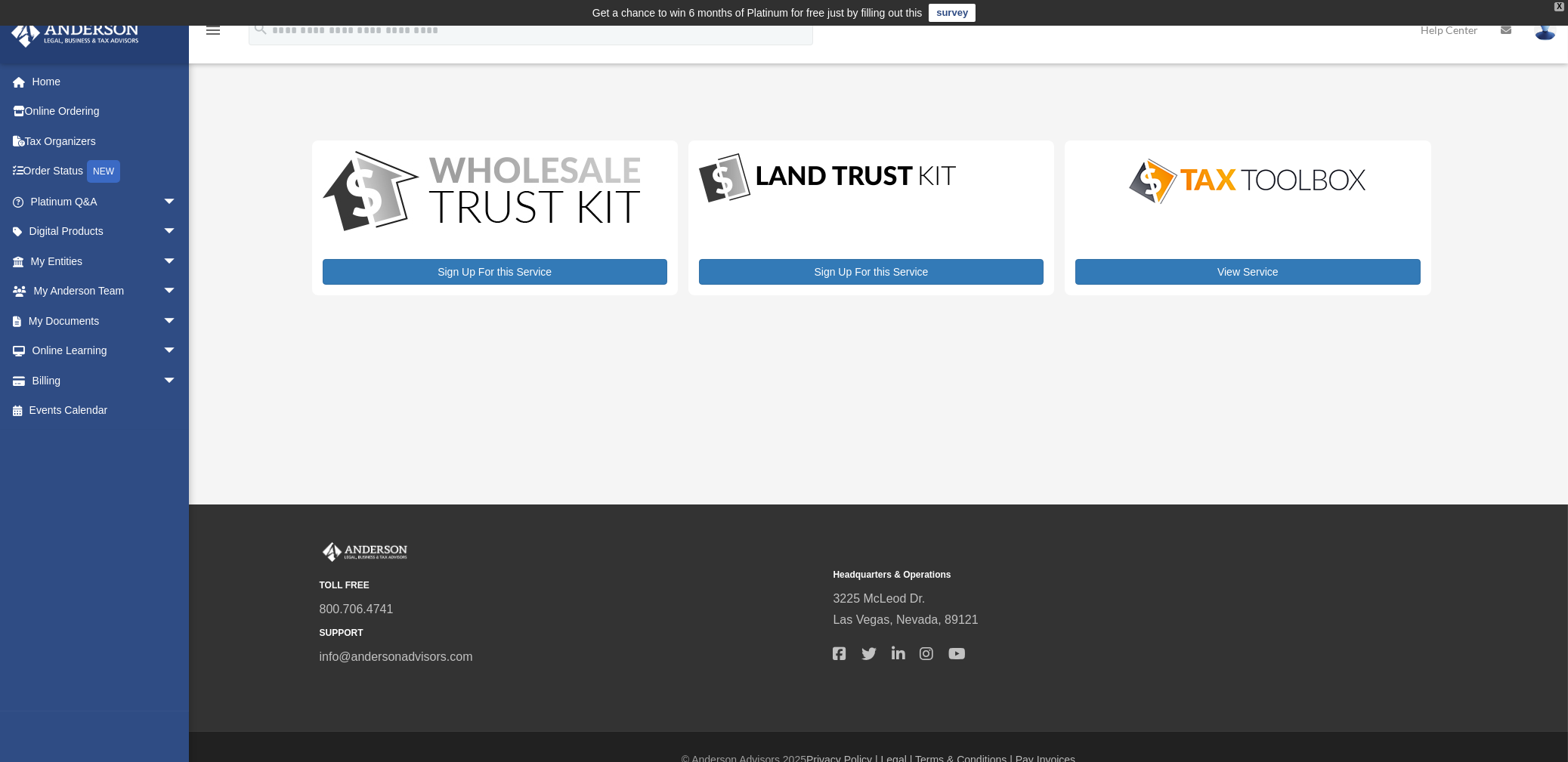 click on "X" at bounding box center (1559, 7) 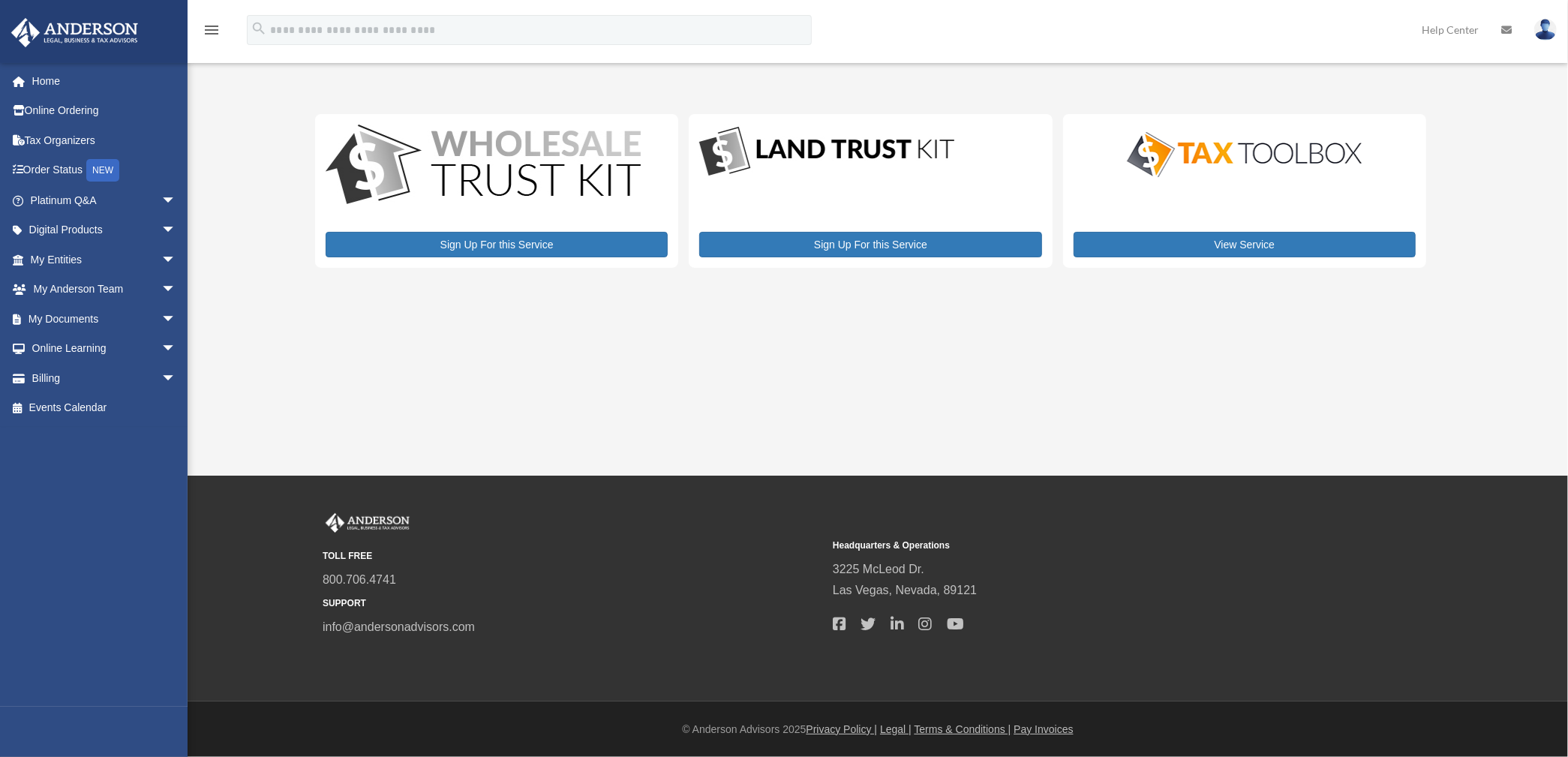 click on "My Services
[EMAIL]
Sign Out
[EMAIL]
Home
Online Ordering
Tax Organizers
Order Status  NEW
Platinum Q&A arrow_drop_down
Client FAQ
Platinum Walkthrough
Submit a Question
Answered Questions
Document Review
Platinum Knowledge Room
Tax & Bookkeeping Packages
Land Trust & Deed Forum
Portal Feedback
Digital Products arrow_drop_down
Tax Toolbox
Virtual Bookkeeping
Land Trust Kit" at bounding box center [784, 238] 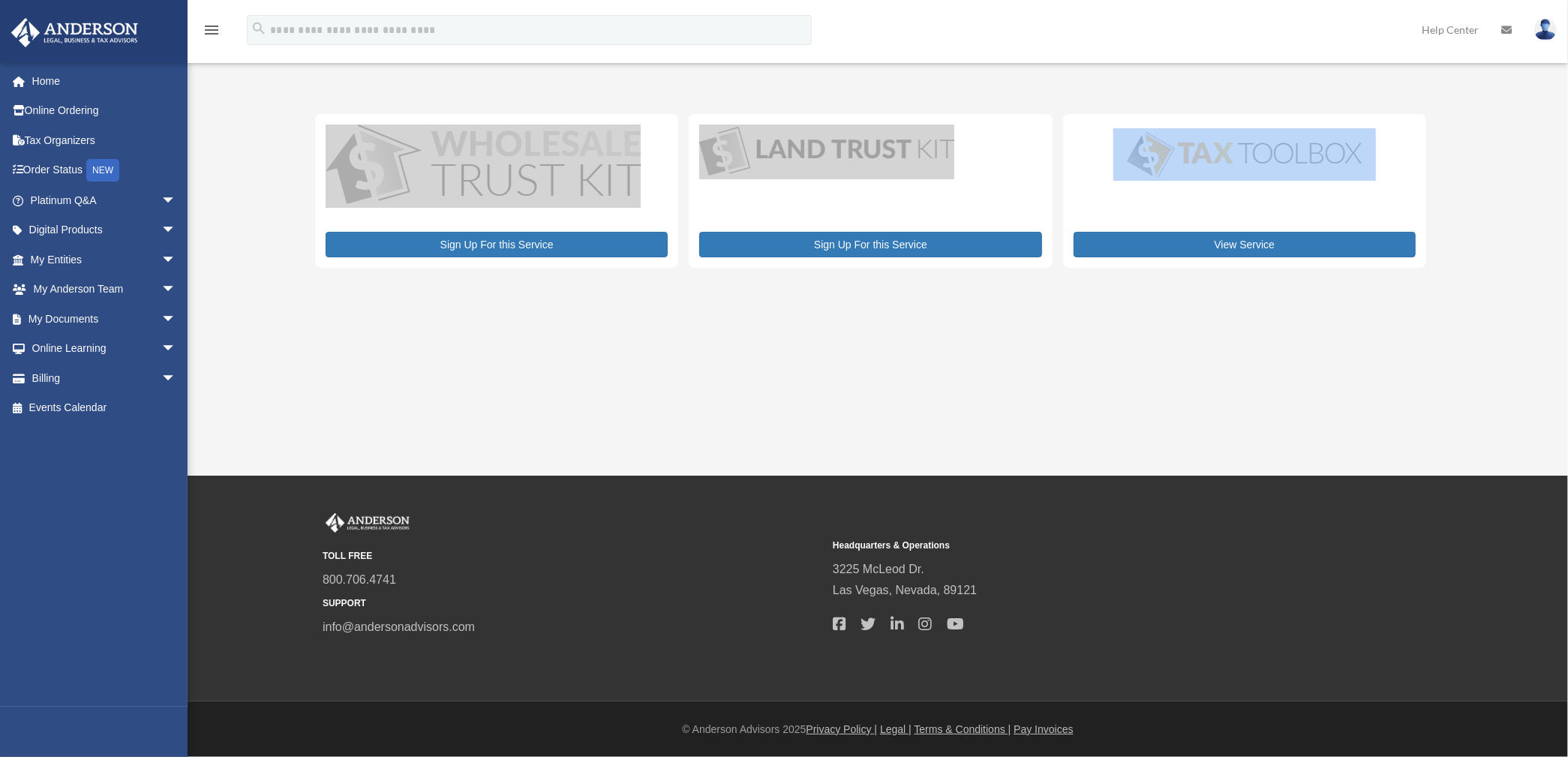 drag, startPoint x: 1492, startPoint y: 299, endPoint x: 266, endPoint y: 87, distance: 1244.195 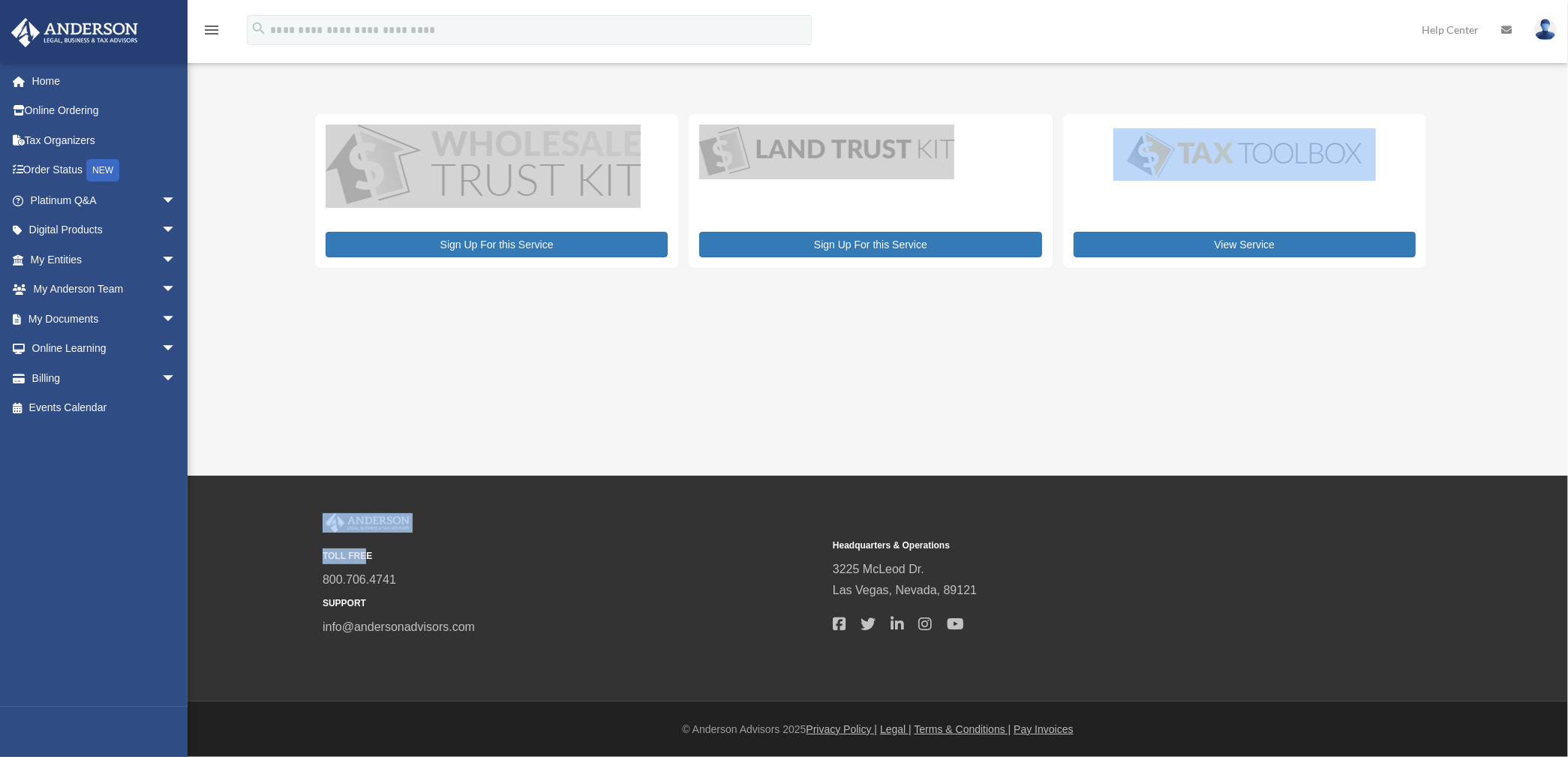 drag, startPoint x: 250, startPoint y: 92, endPoint x: 1523, endPoint y: 329, distance: 1294.8737 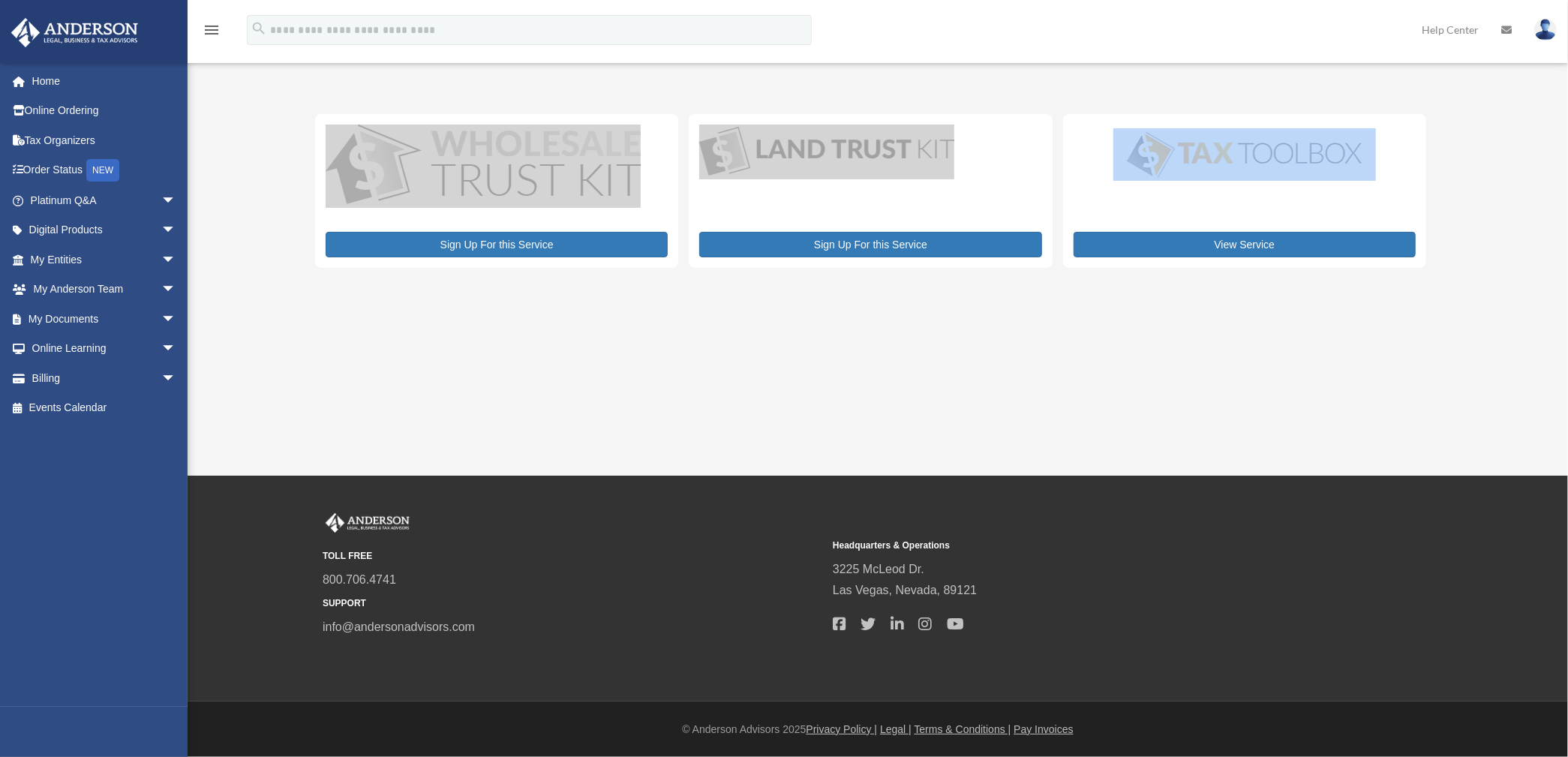 drag, startPoint x: 1522, startPoint y: 327, endPoint x: 268, endPoint y: 95, distance: 1275.2804 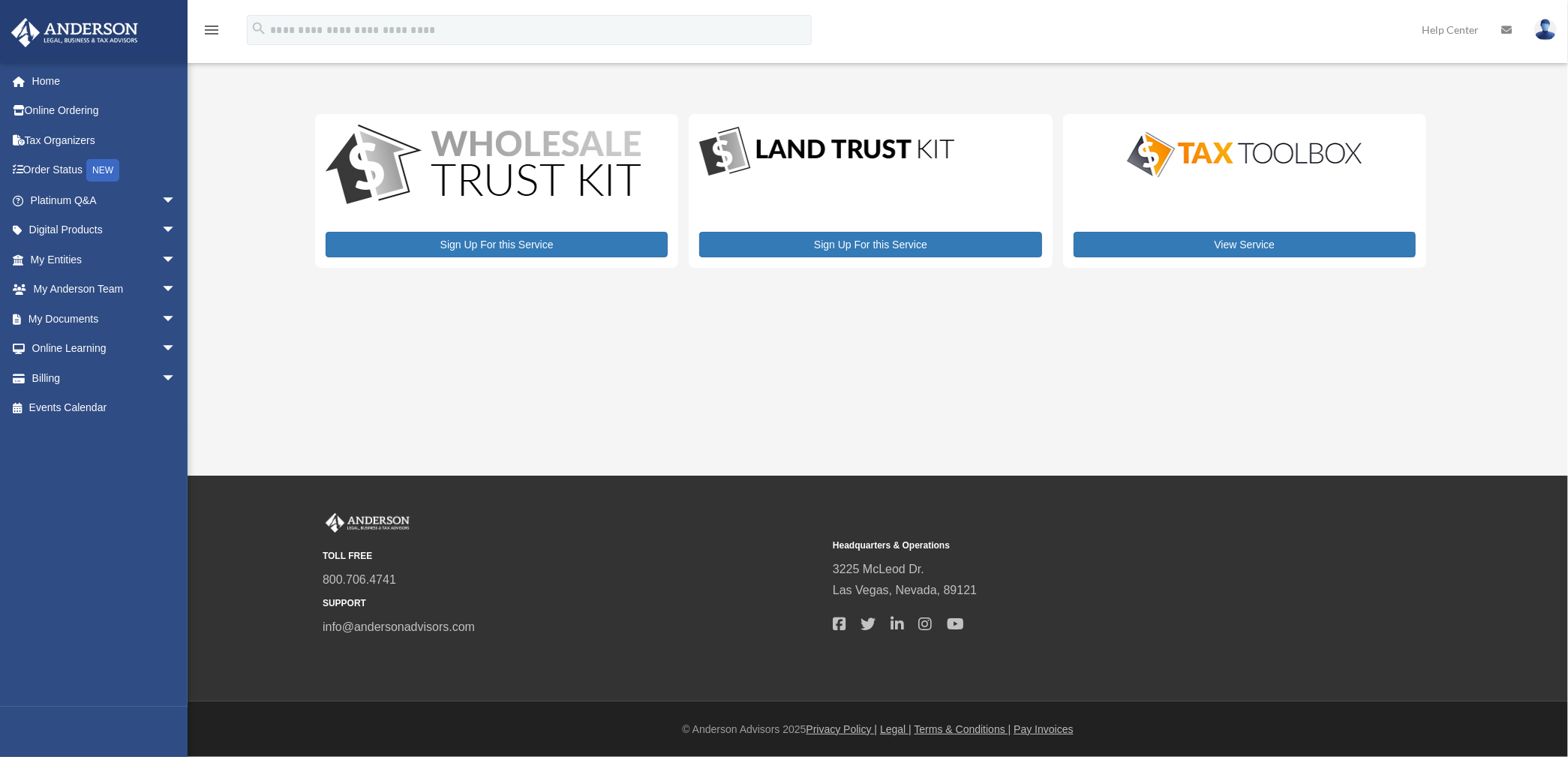 click on "My Services
[EMAIL]
Sign Out
[EMAIL]
Home
Online Ordering
Tax Organizers
Order Status  NEW
Platinum Q&A arrow_drop_down
Client FAQ
Platinum Walkthrough
Submit a Question
Answered Questions
Document Review
Platinum Knowledge Room
Tax & Bookkeeping Packages
Land Trust & Deed Forum
Portal Feedback
Digital Products arrow_drop_down
Tax Toolbox
Virtual Bookkeeping
Land Trust Kit
Wholesale Trust Kit
My Entities" at bounding box center (784, 175) 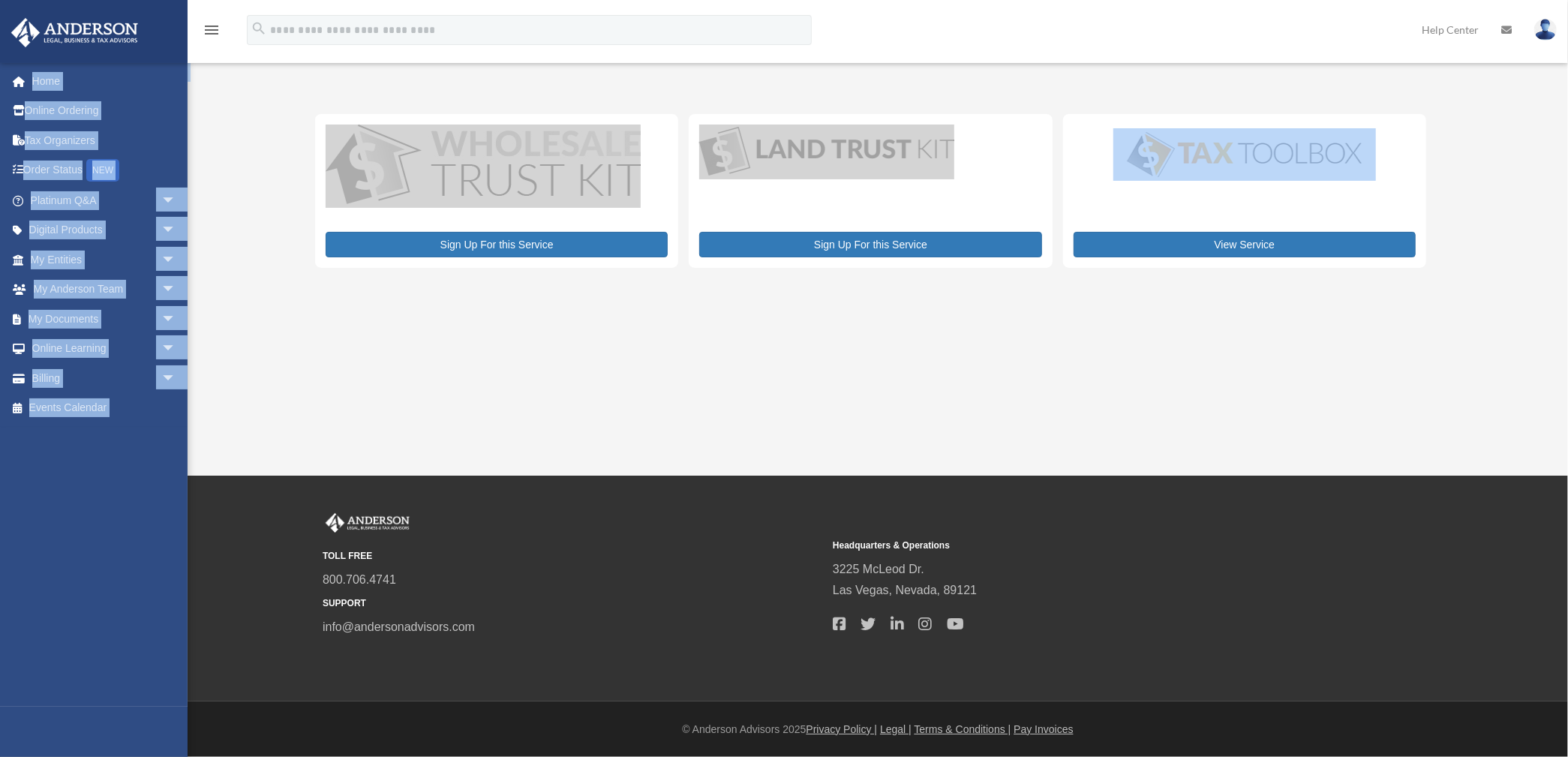 drag, startPoint x: 276, startPoint y: 77, endPoint x: 1393, endPoint y: 377, distance: 1156.5851 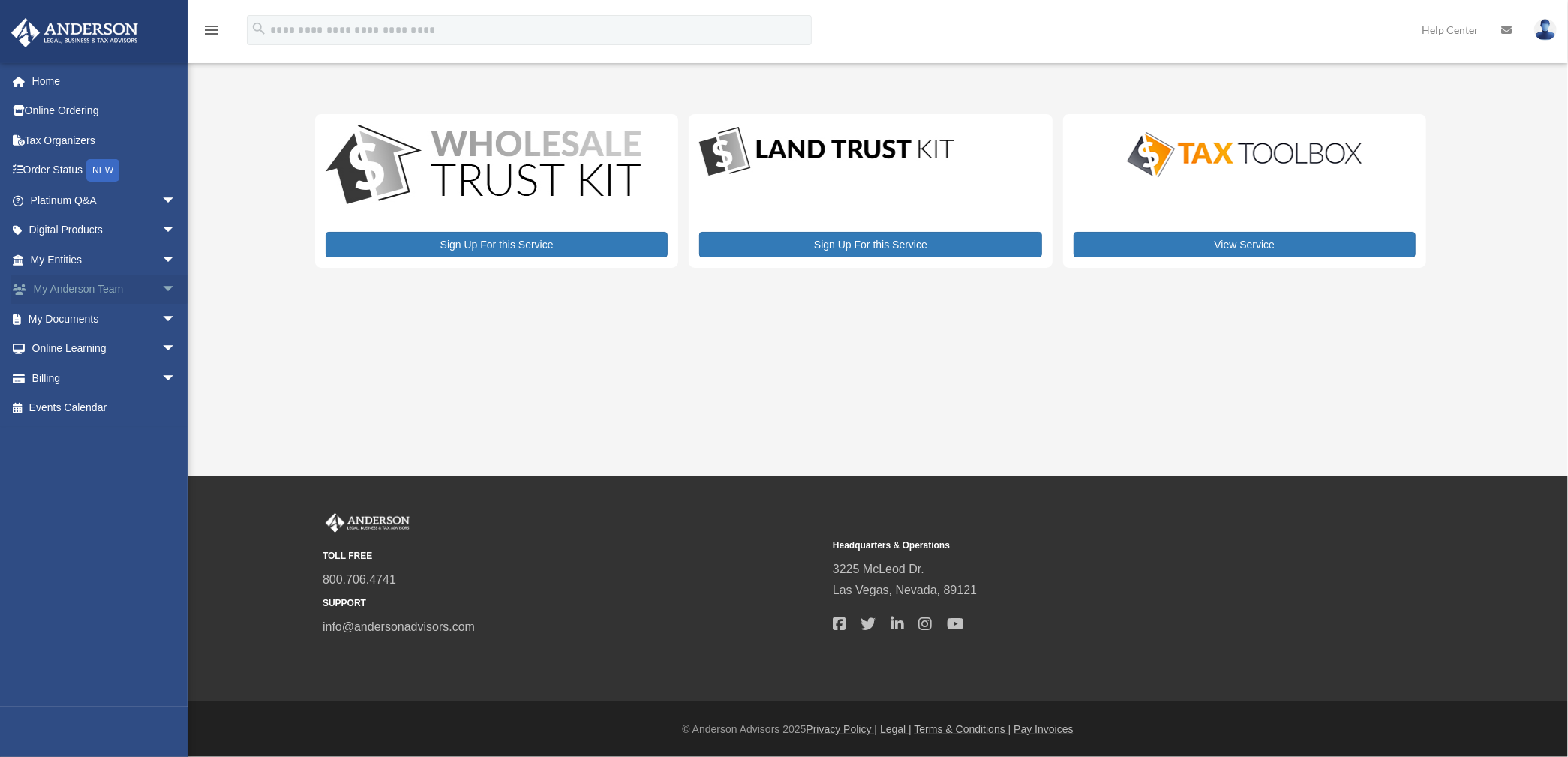 click on "arrow_drop_down" at bounding box center [176, 290] 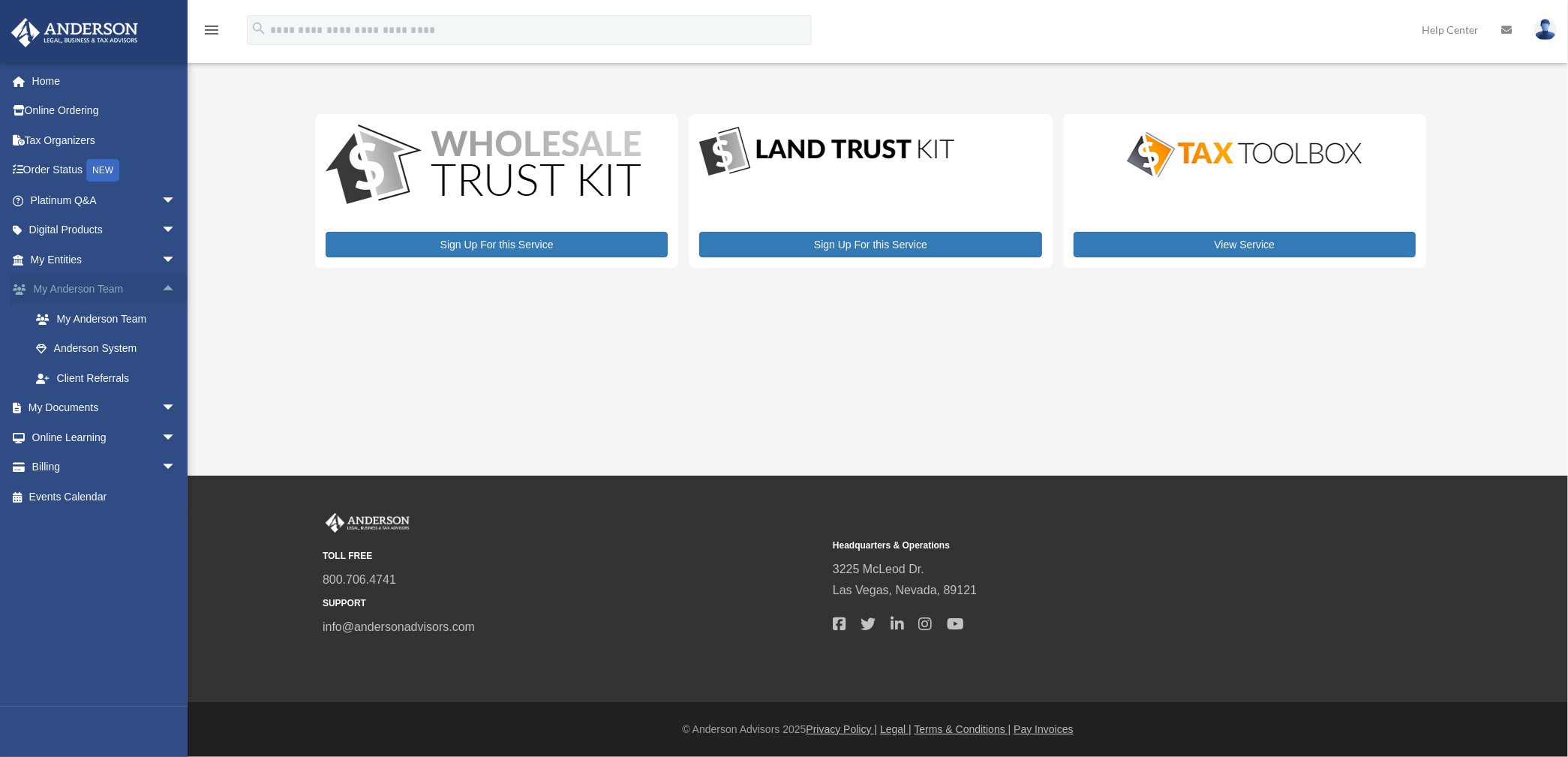 click on "arrow_drop_up" at bounding box center [176, 290] 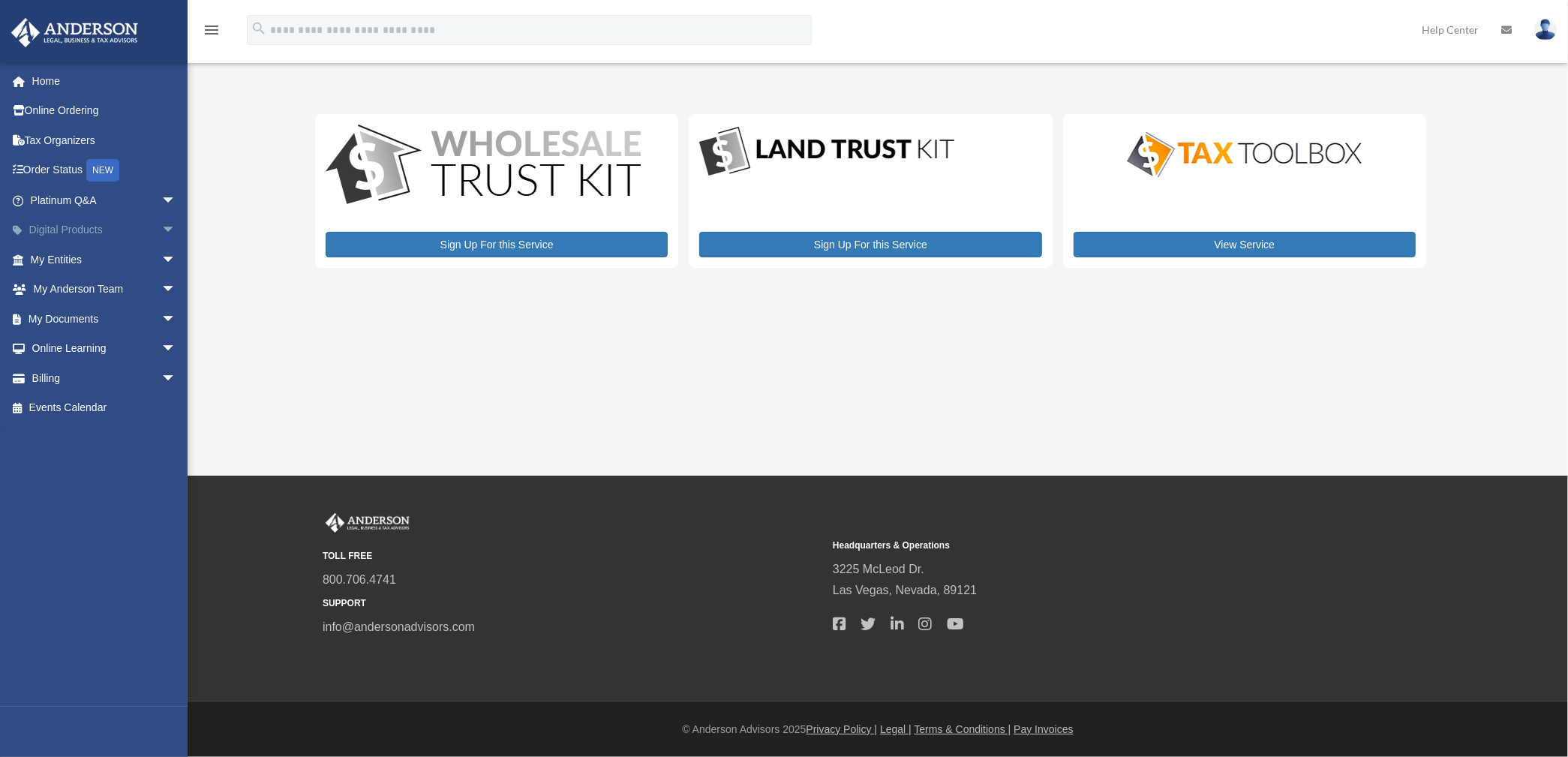 click on "Digital Products arrow_drop_down" at bounding box center (104, 230) 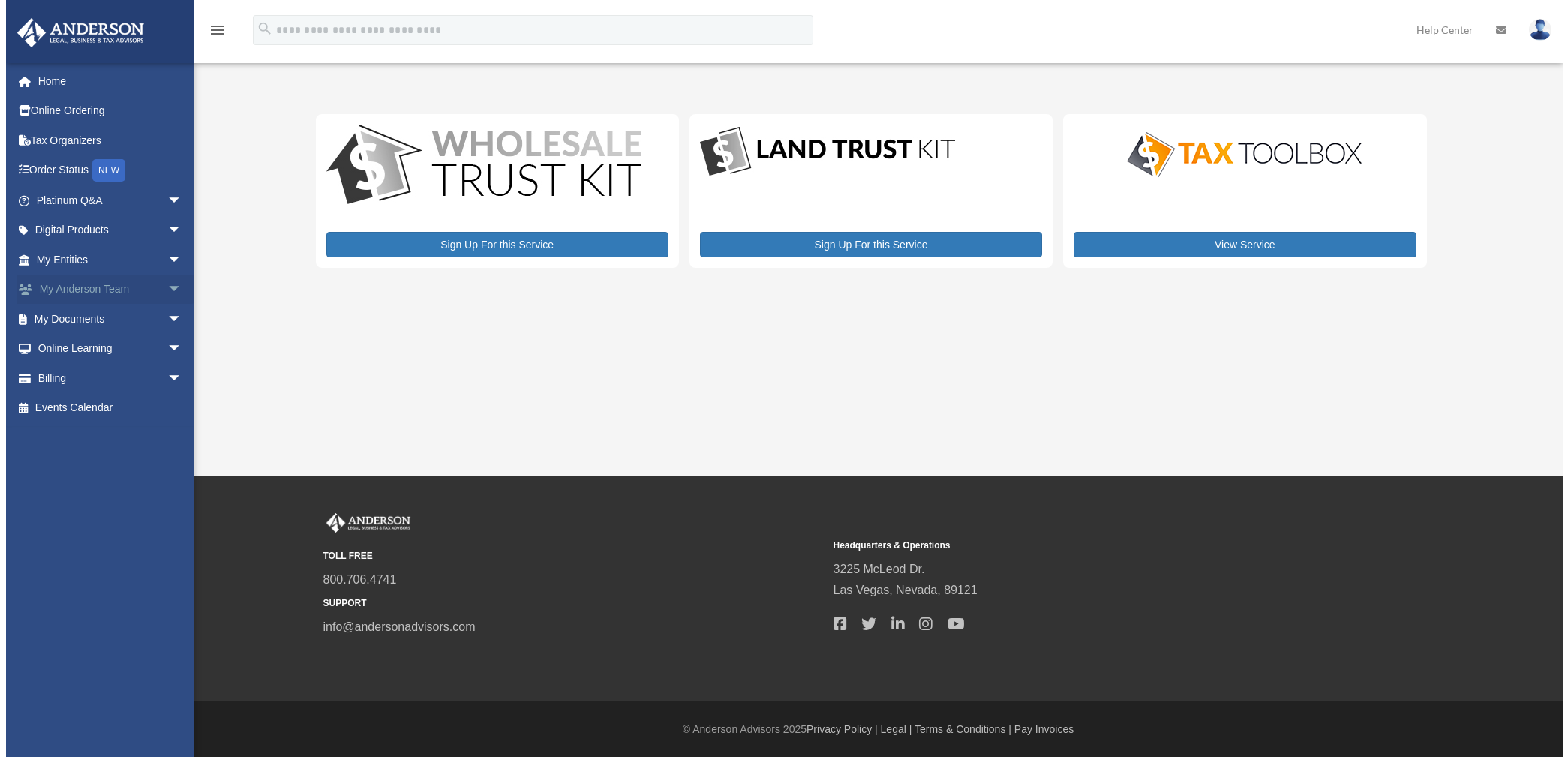 scroll, scrollTop: 0, scrollLeft: 0, axis: both 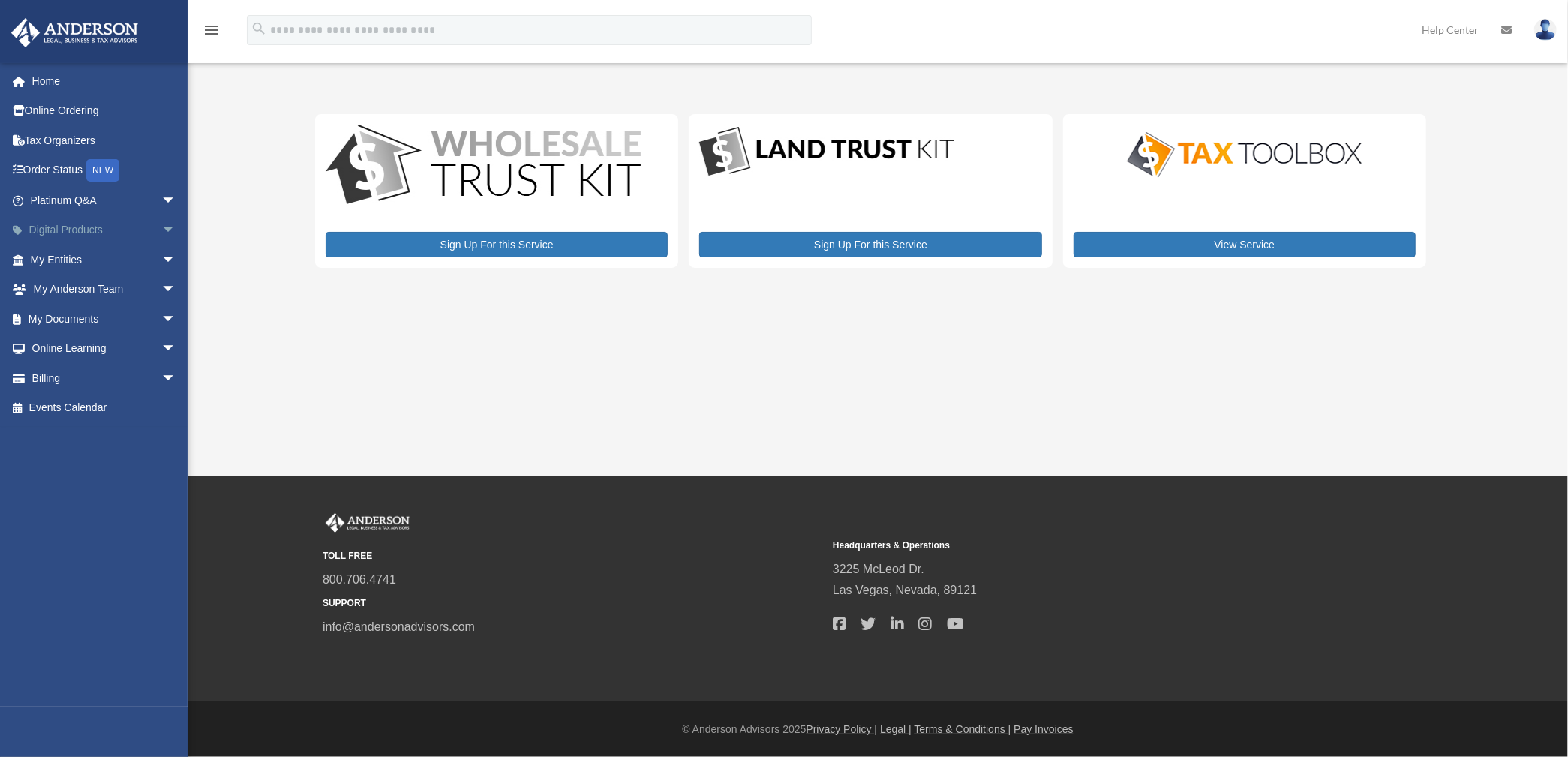 click on "arrow_drop_down" at bounding box center [176, 230] 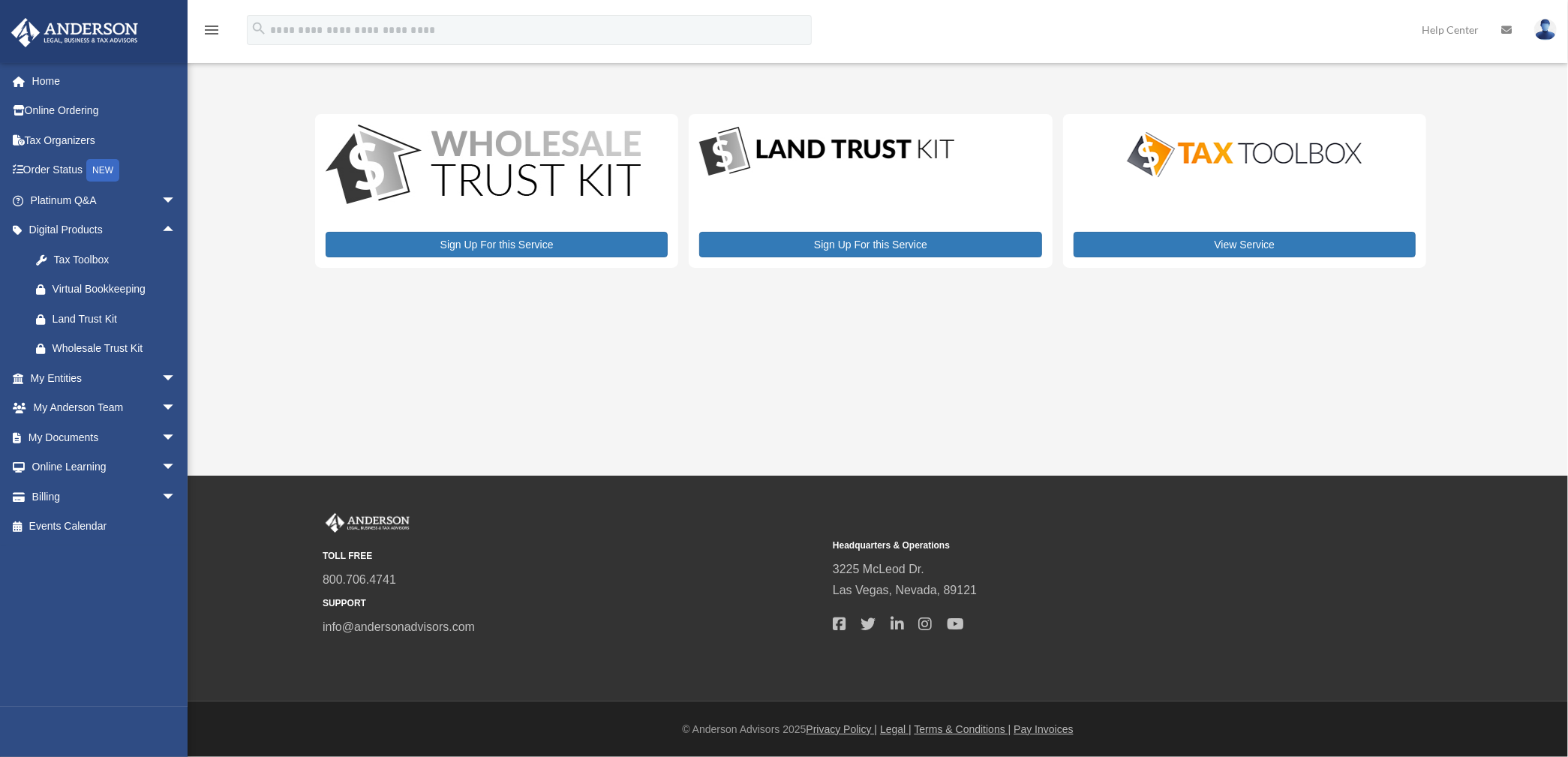 click on "My Services
kyledwaters@live.com
Sign Out
kyledwaters@live.com
Home
Online Ordering
Tax Organizers
Order Status  NEW
Platinum Q&A arrow_drop_down
Client FAQ
Platinum Walkthrough
Submit a Question
Answered Questions
Document Review
Platinum Knowledge Room
Tax & Bookkeeping Packages
Land Trust & Deed Forum
Portal Feedback
Digital Products arrow_drop_up
Tax Toolbox
Virtual Bookkeeping
Land Trust Kit" at bounding box center (784, 238) 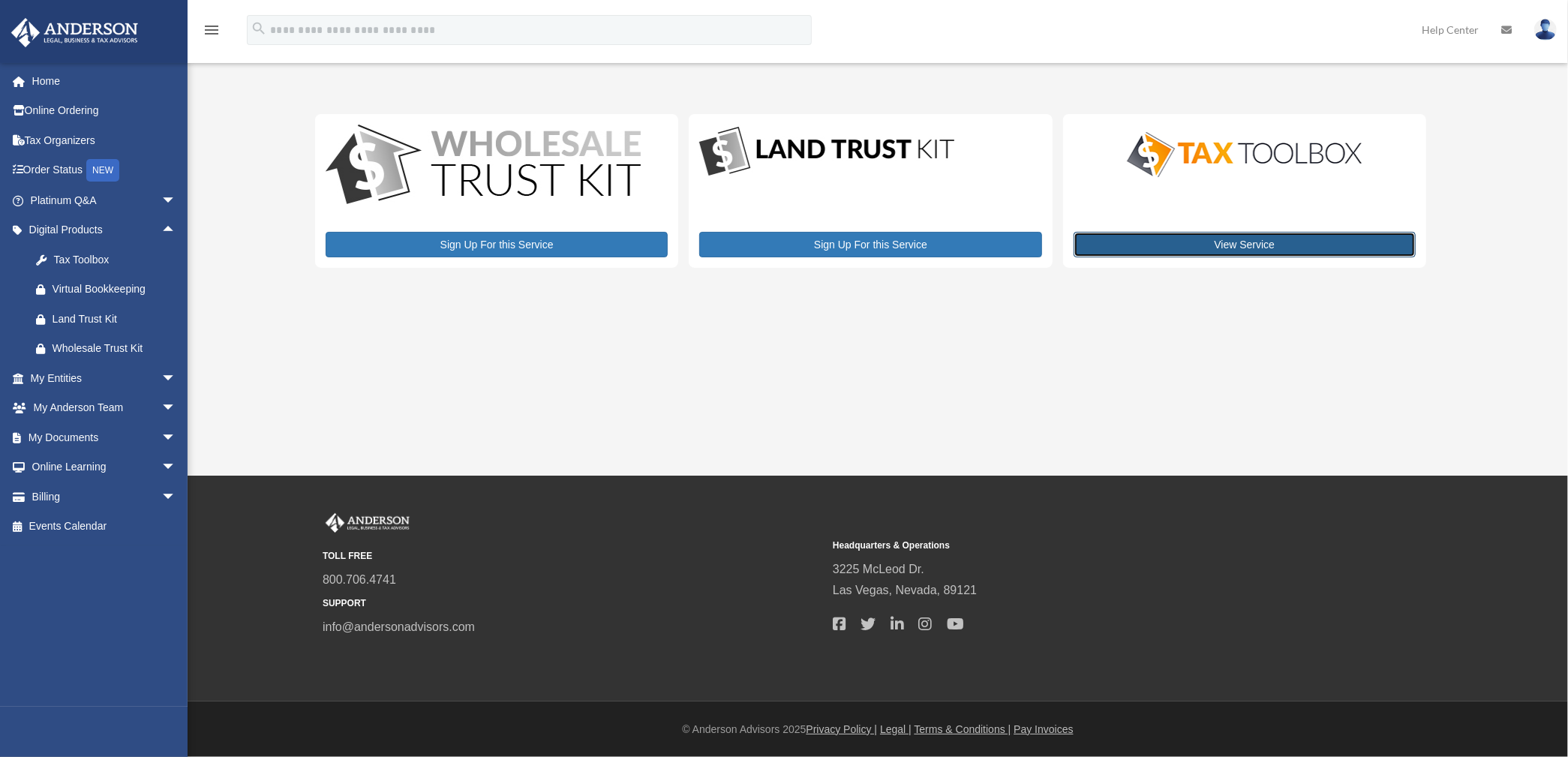 click on "View Service" at bounding box center (1245, 245) 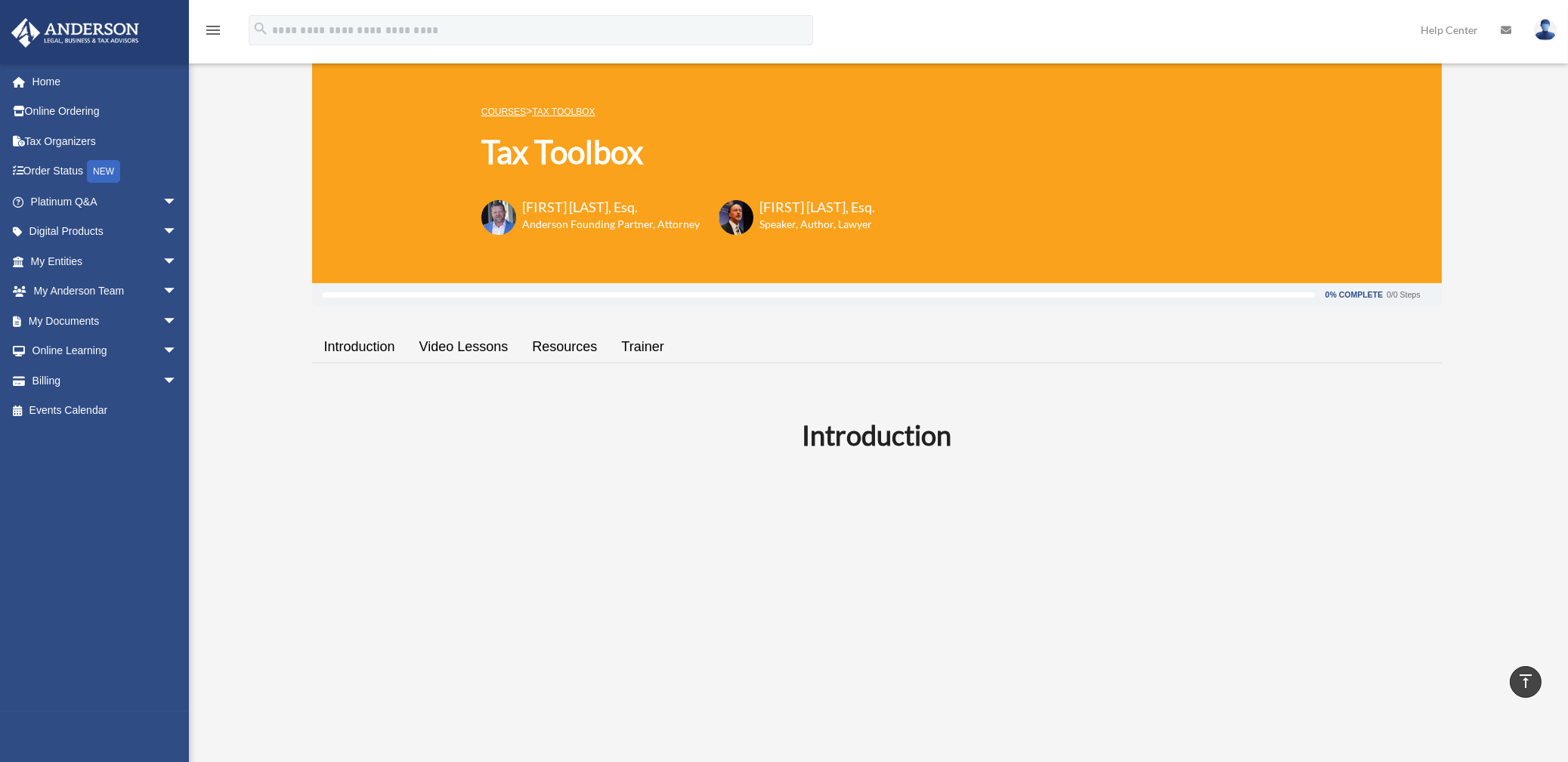 scroll, scrollTop: 0, scrollLeft: 0, axis: both 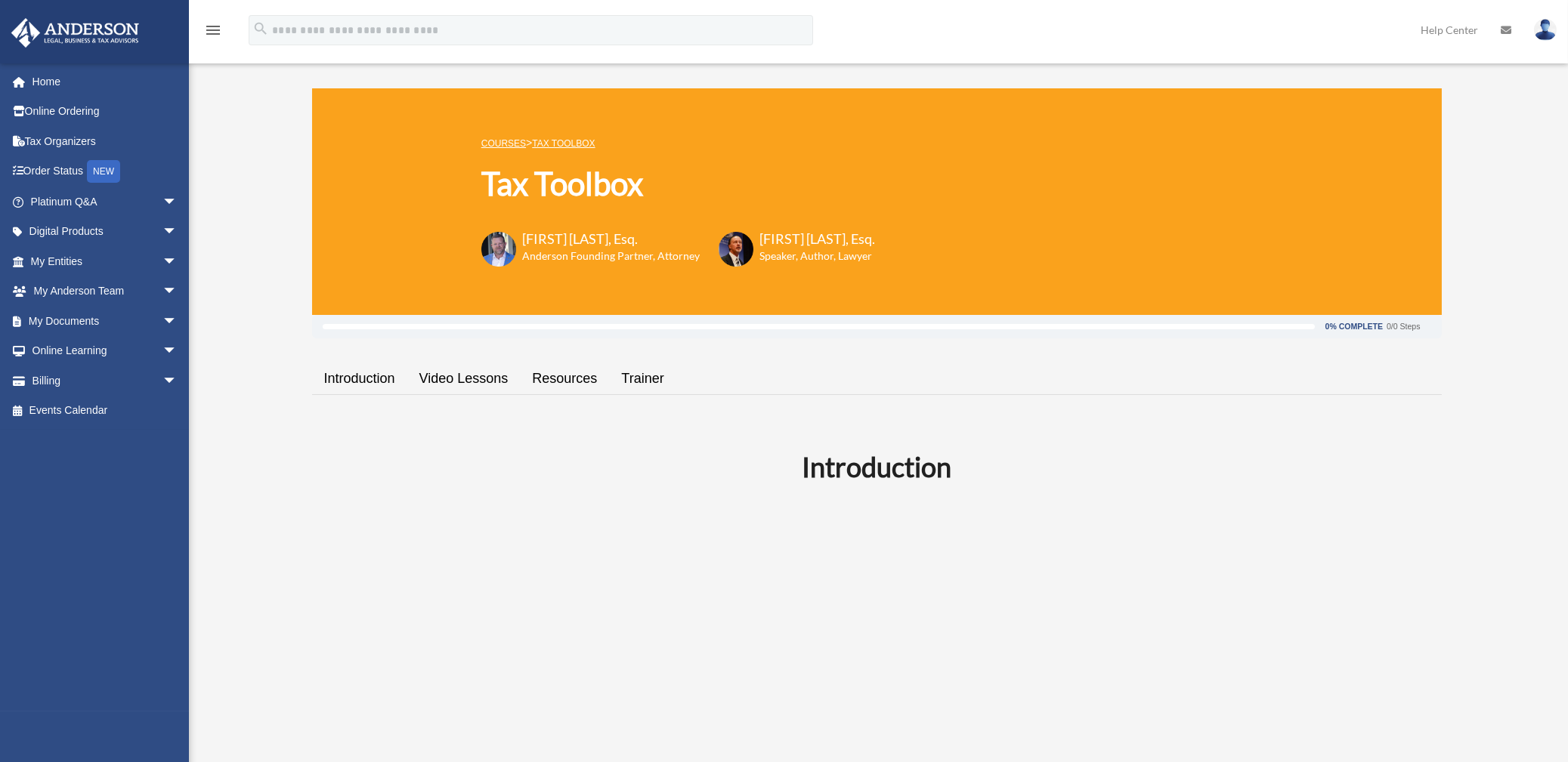 click on "Resources" at bounding box center [564, 378] 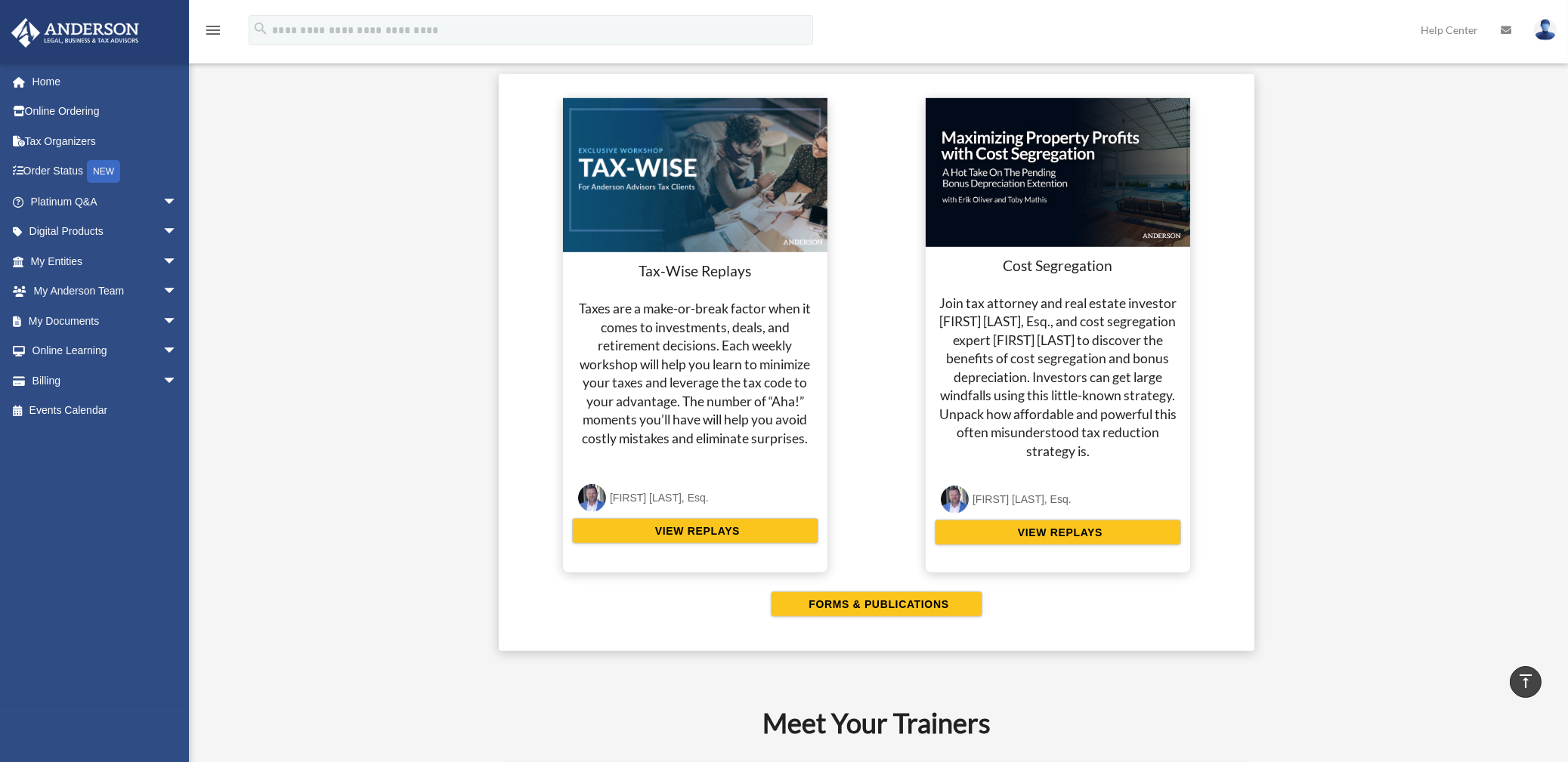 scroll, scrollTop: 0, scrollLeft: 0, axis: both 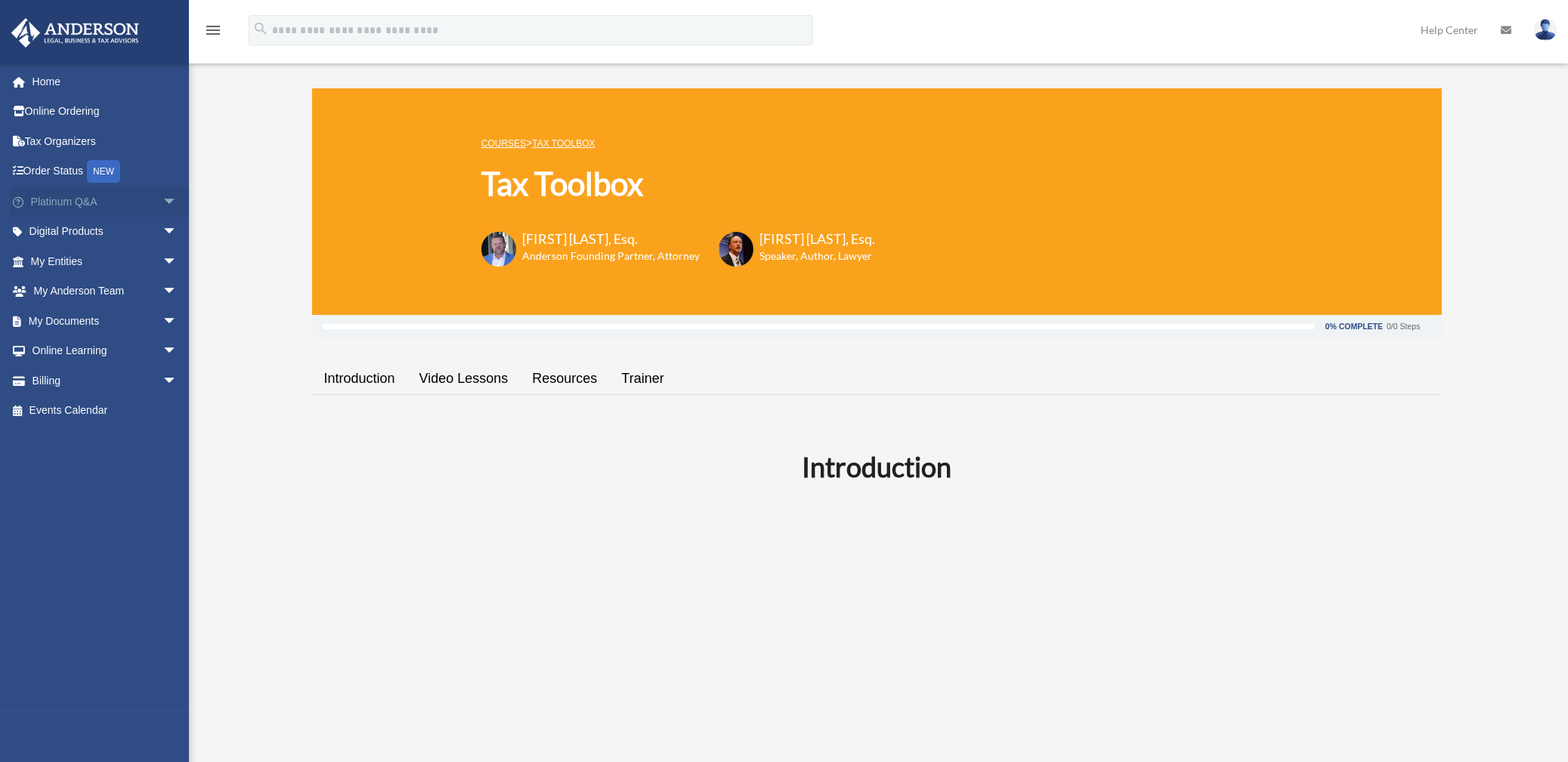 click on "arrow_drop_down" at bounding box center (178, 202) 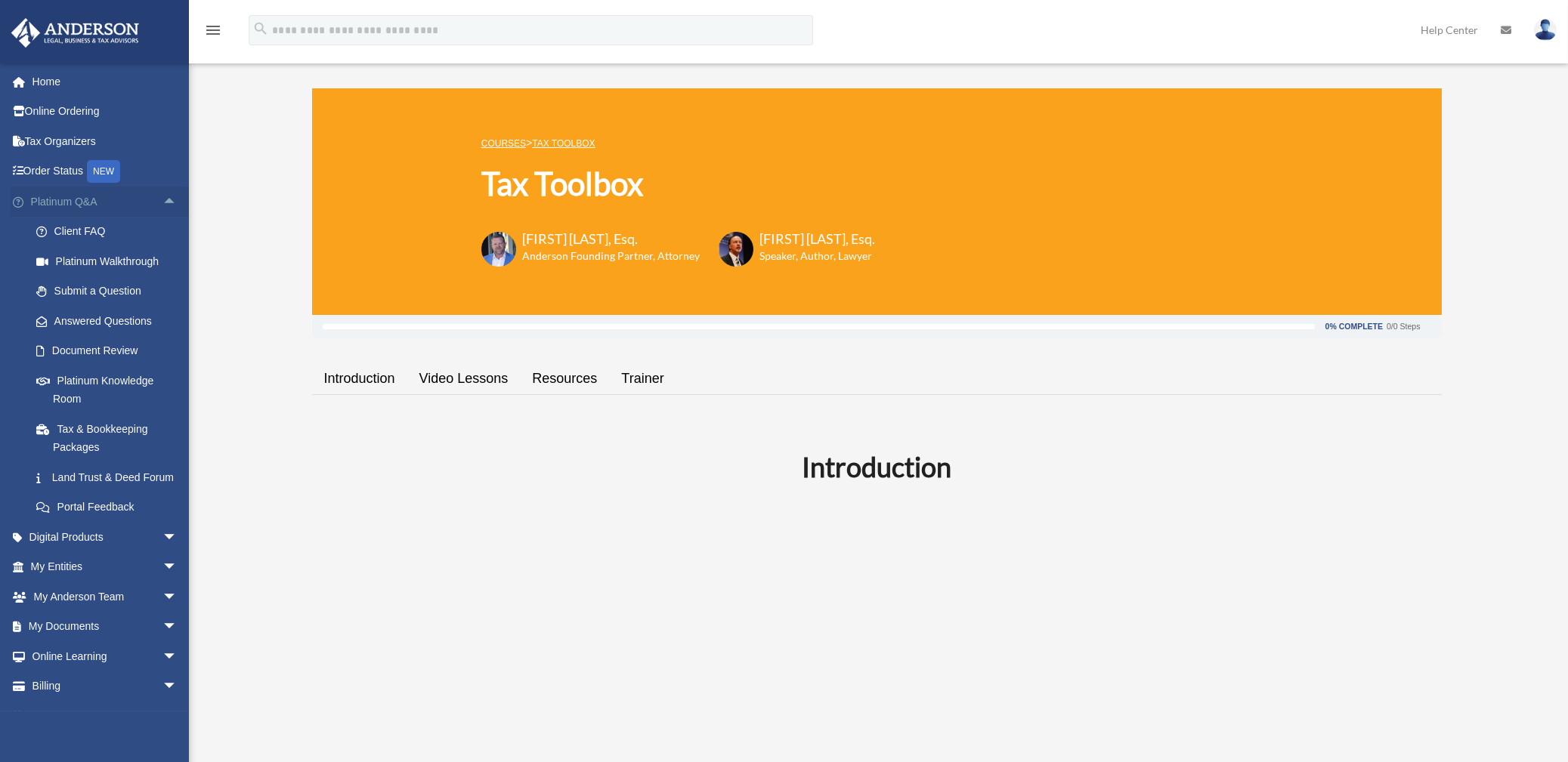 click on "arrow_drop_up" at bounding box center (178, 202) 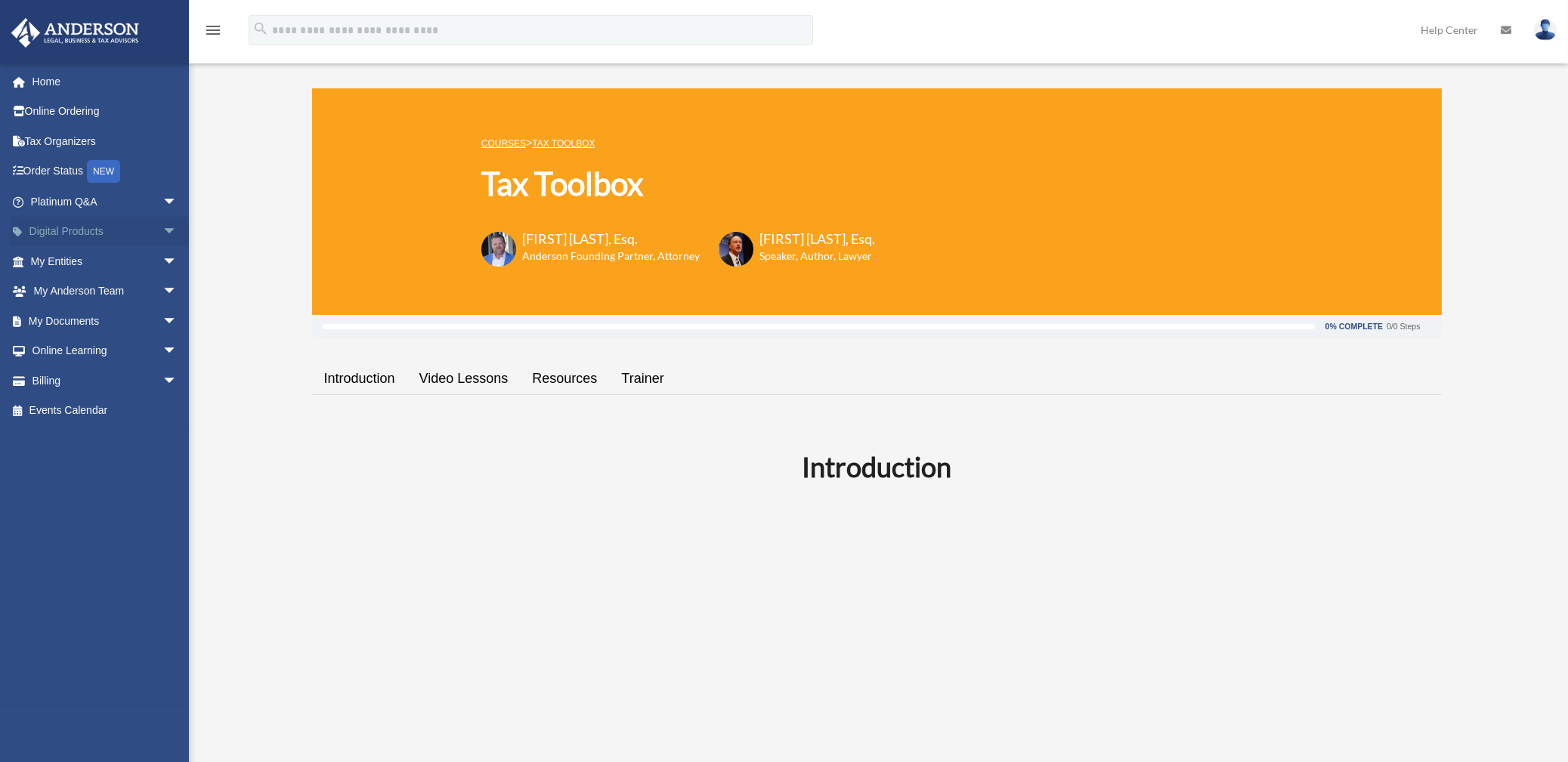 click on "arrow_drop_down" at bounding box center (178, 232) 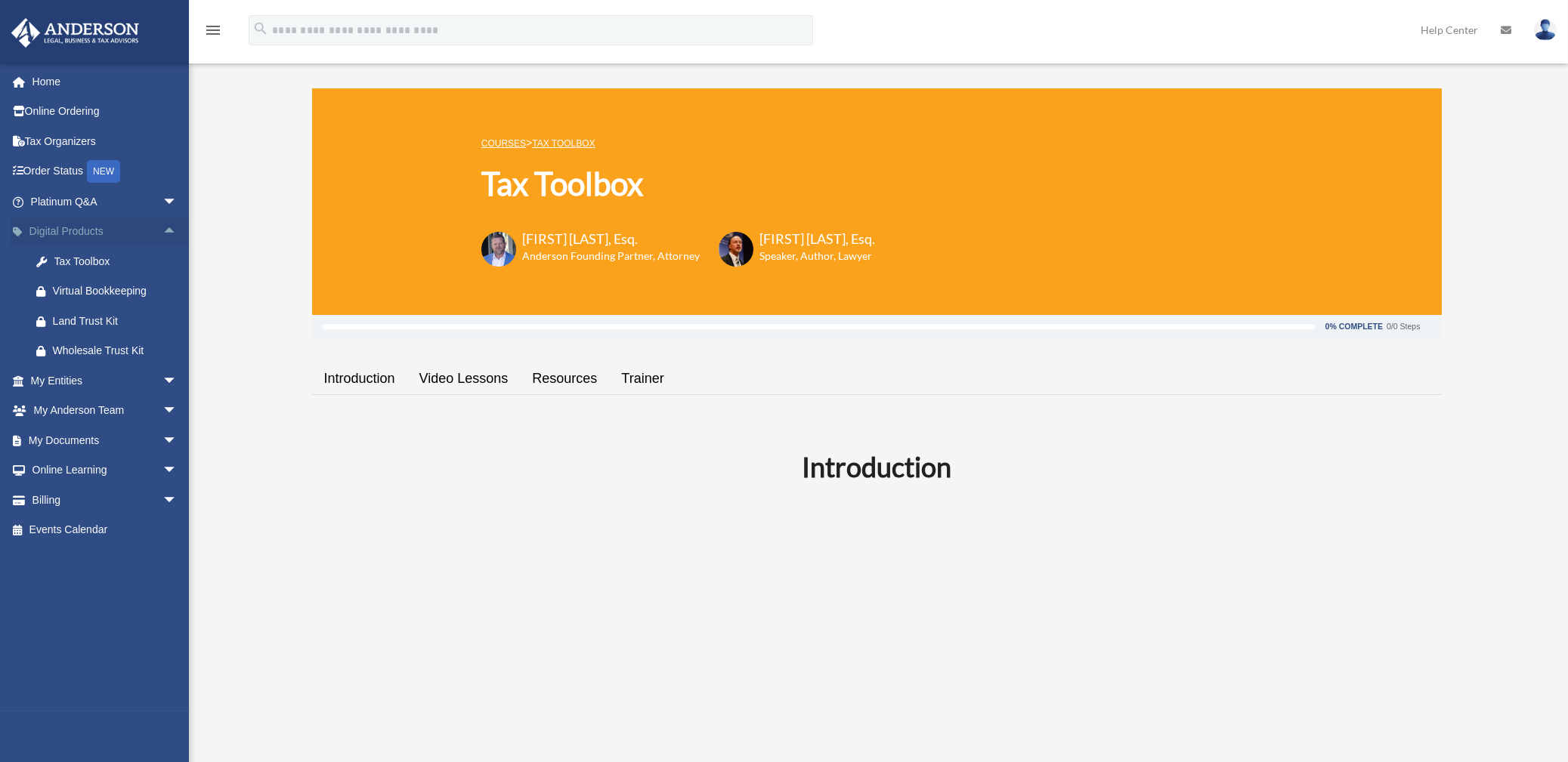 click on "arrow_drop_up" at bounding box center (178, 232) 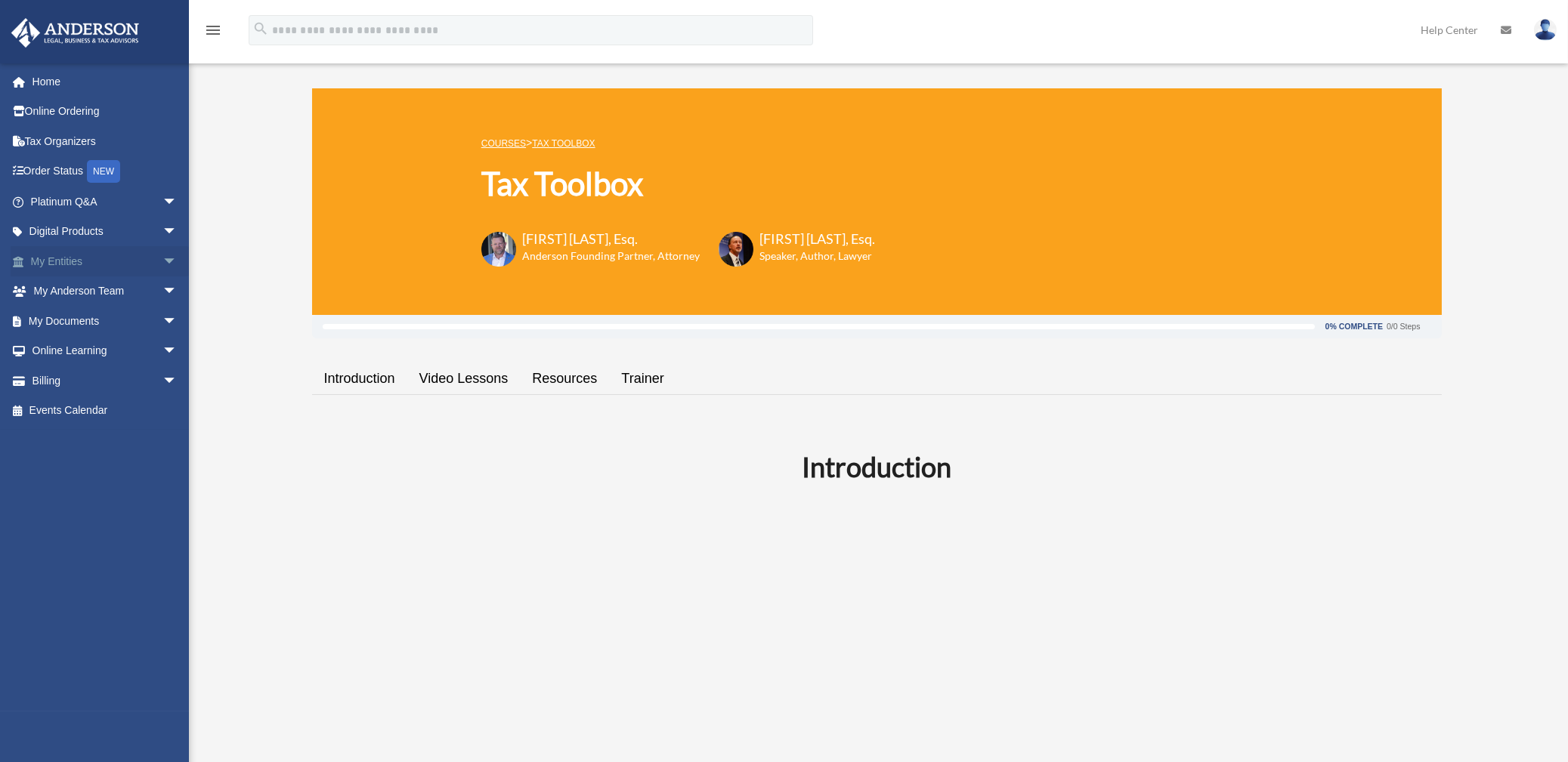 click on "arrow_drop_down" at bounding box center (178, 261) 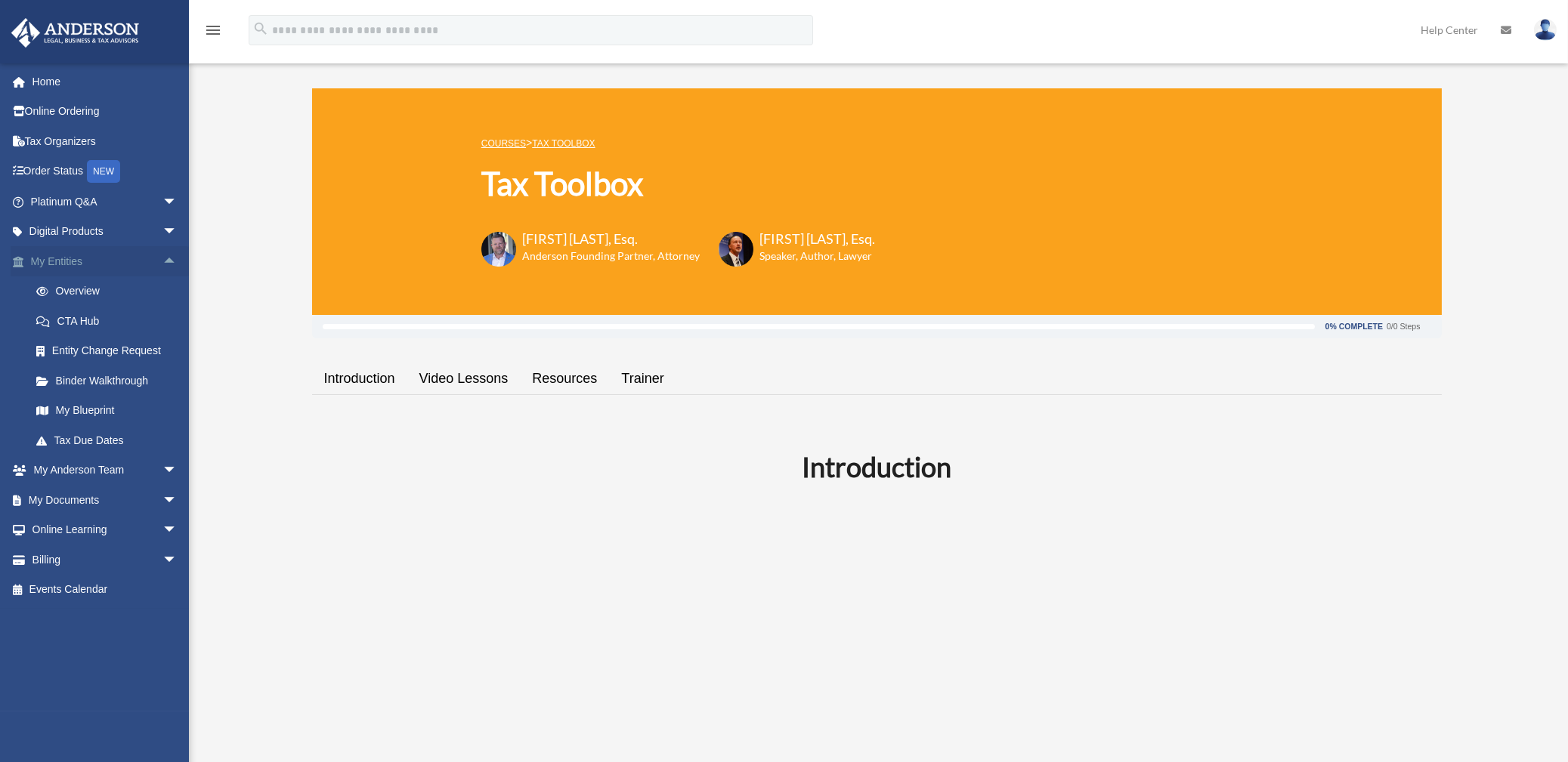 click on "arrow_drop_up" at bounding box center (178, 261) 